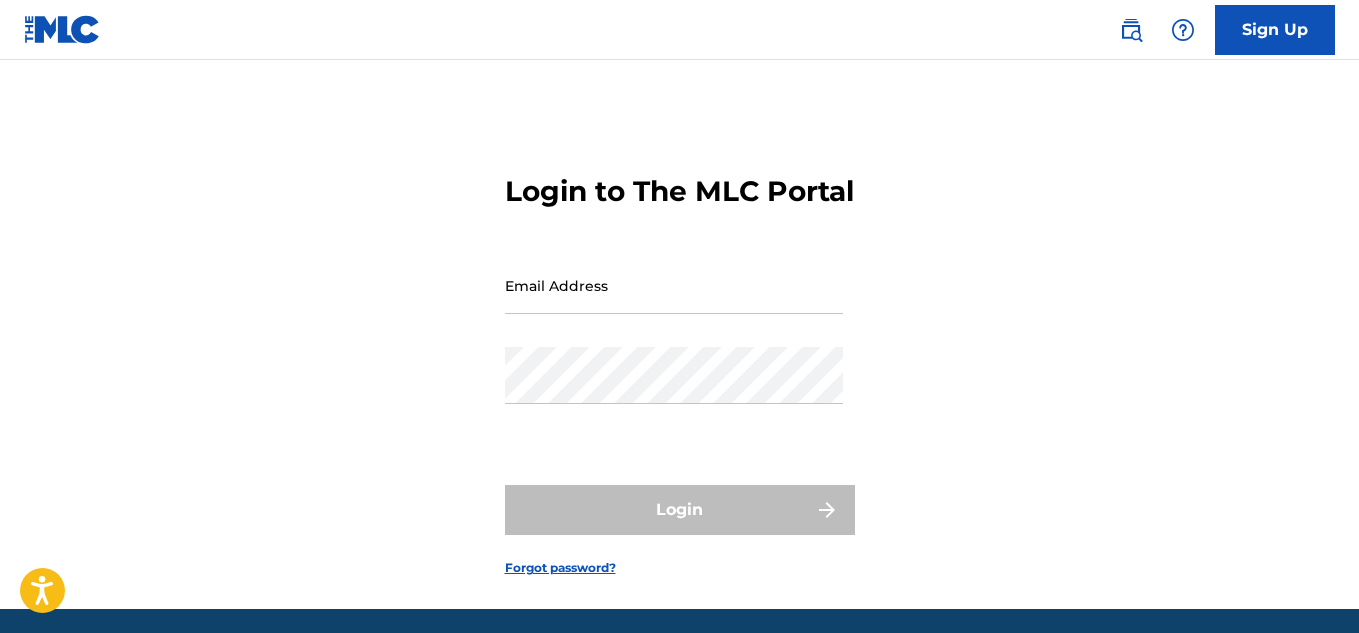 click on "Email Address" at bounding box center [674, 285] 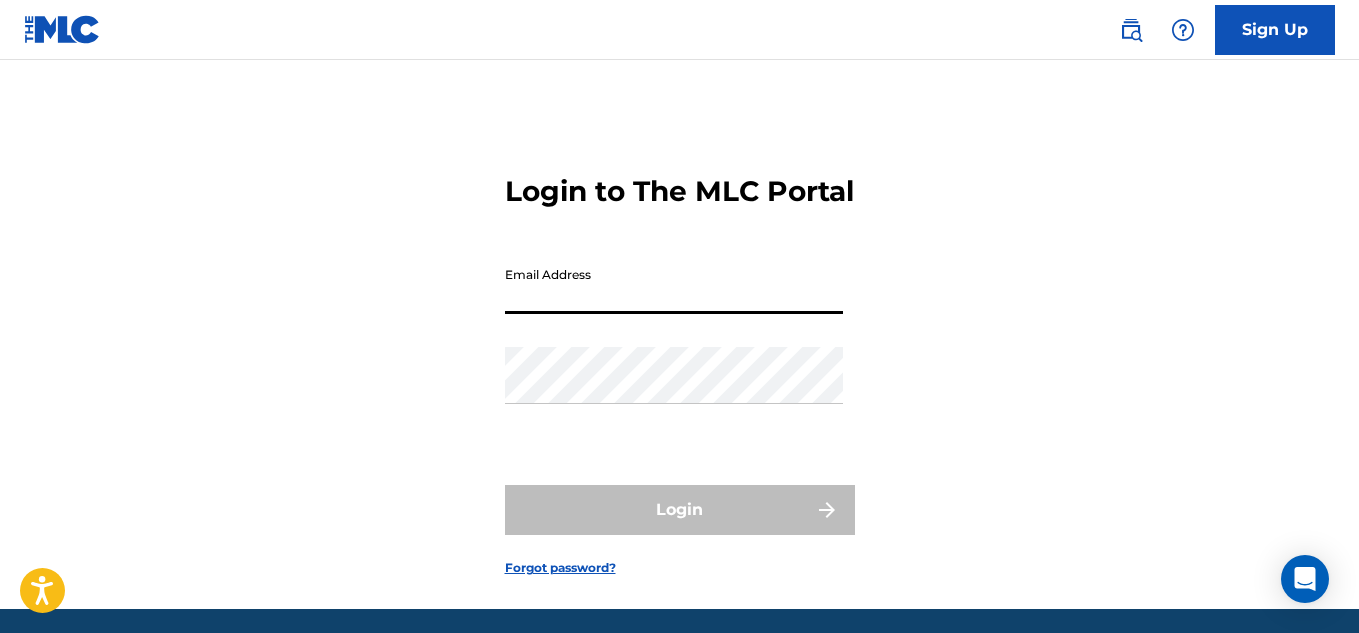 scroll, scrollTop: 0, scrollLeft: 0, axis: both 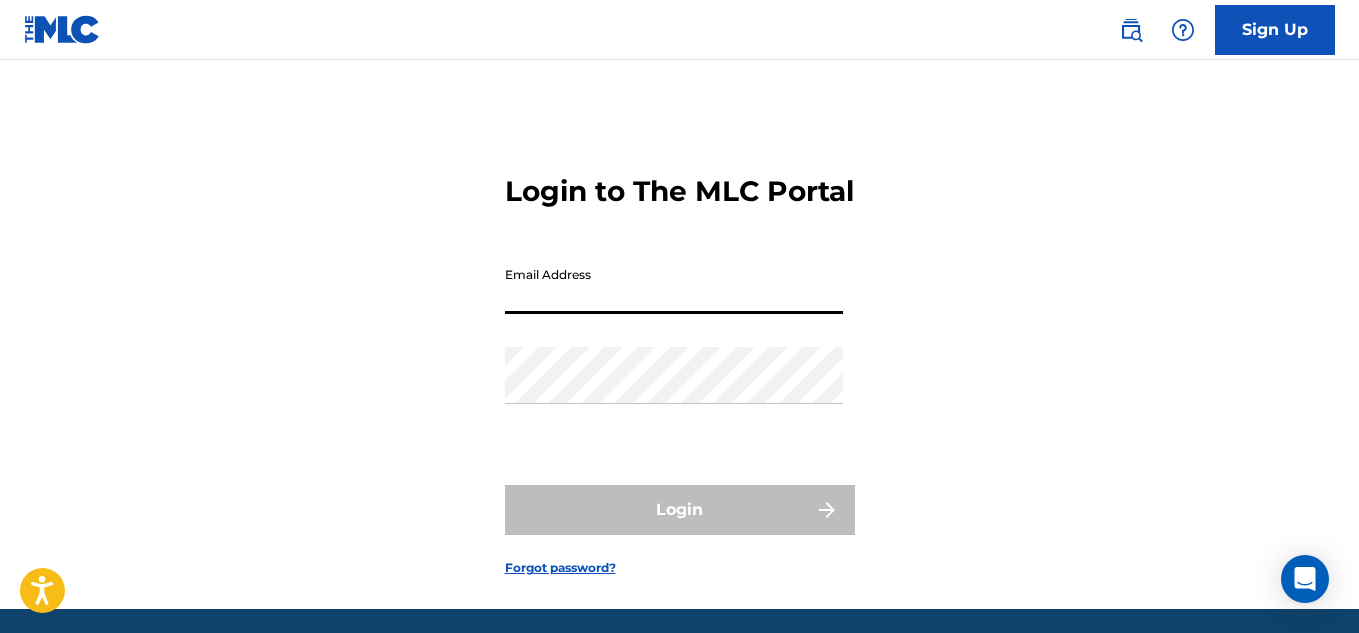 type on "[EMAIL_ADDRESS][DOMAIN_NAME]" 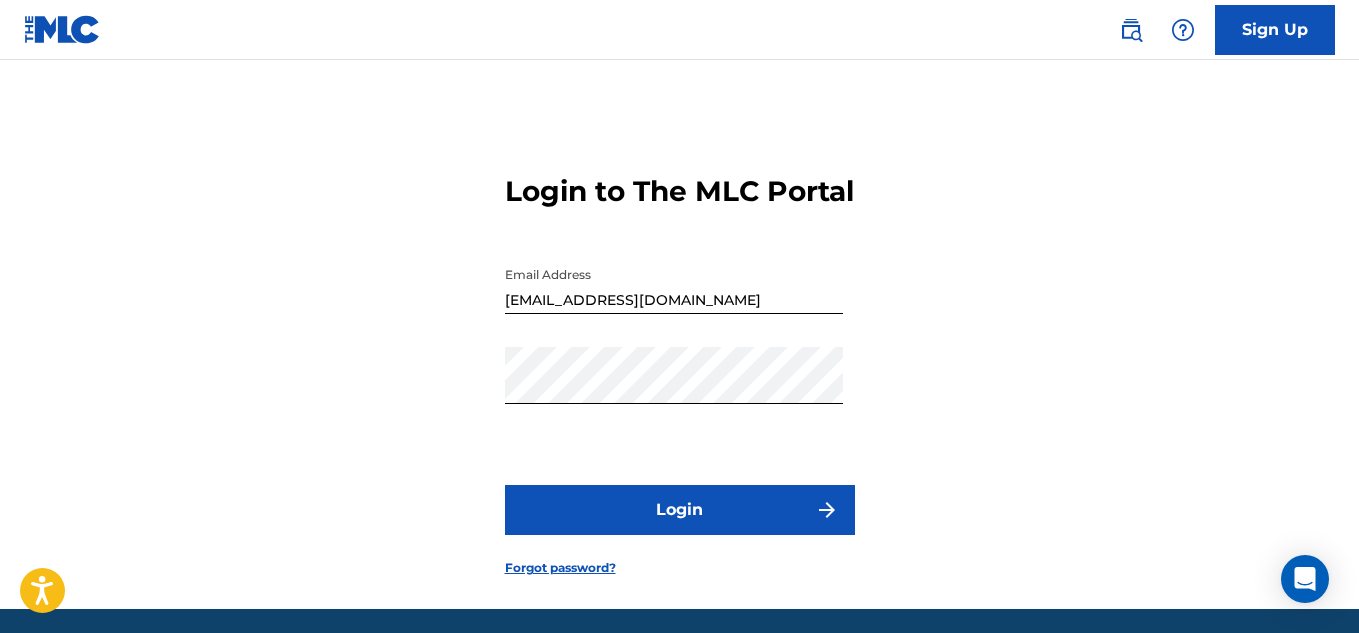 click on "Login" at bounding box center (680, 510) 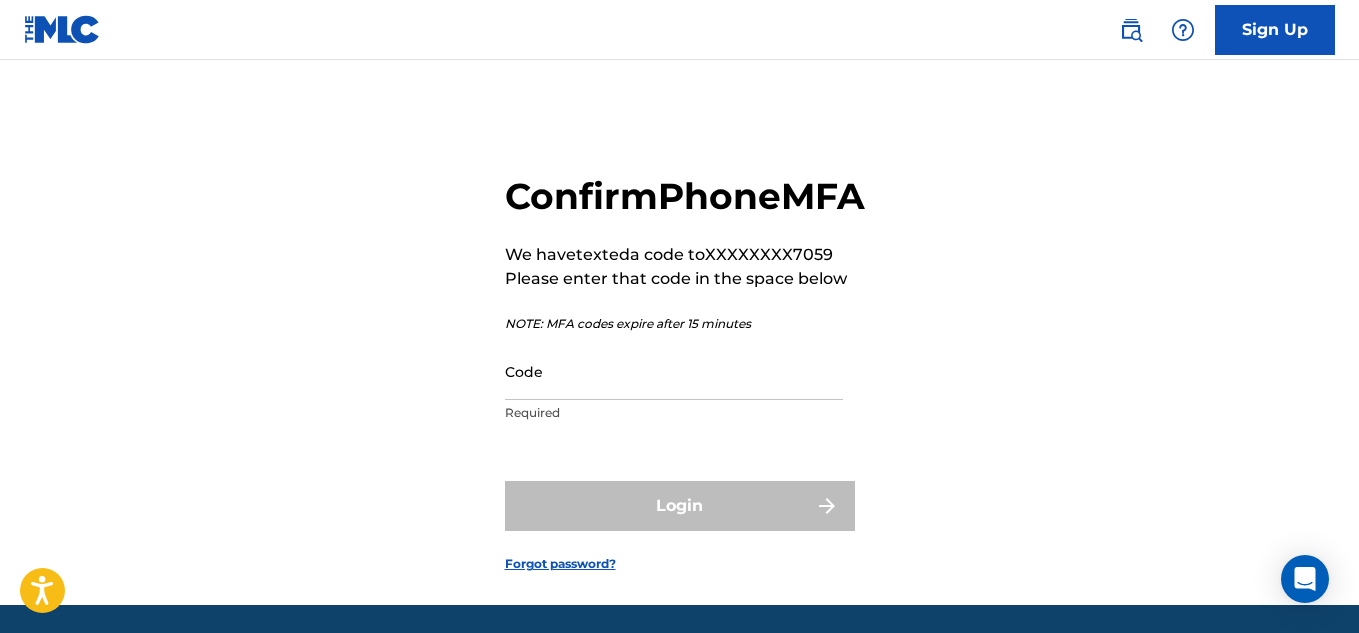 click on "Code" at bounding box center (674, 371) 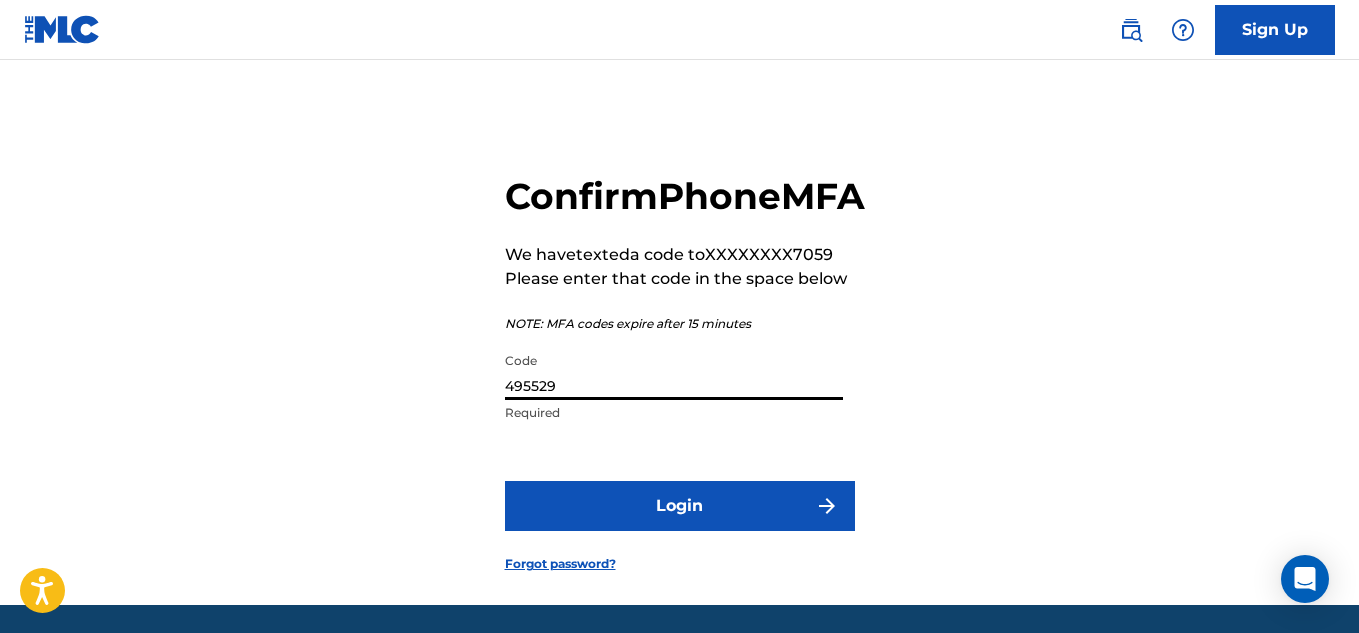type on "495529" 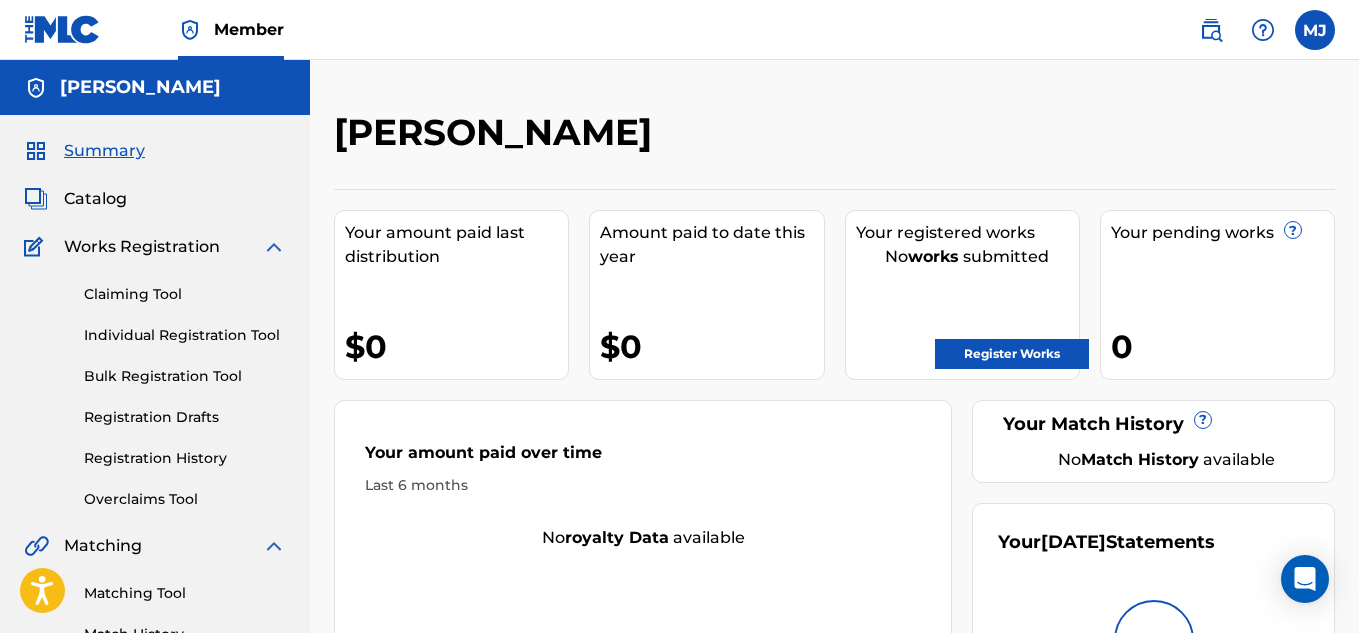 scroll, scrollTop: 0, scrollLeft: 0, axis: both 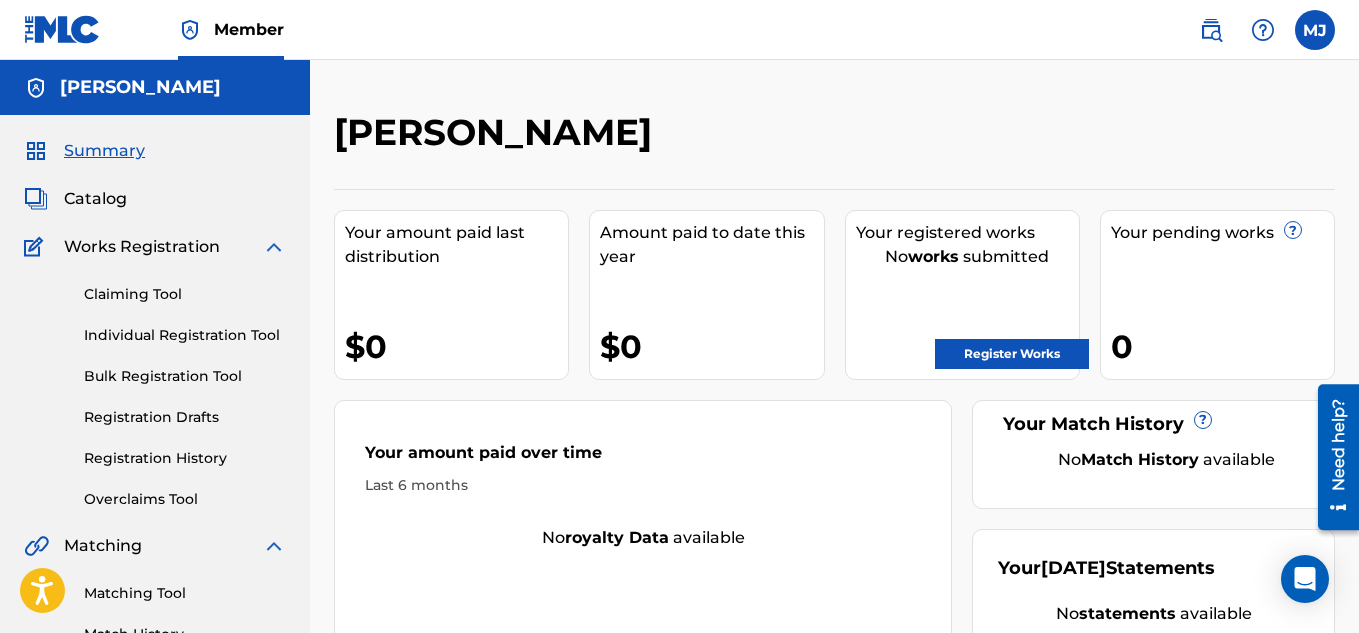 click on "Register Works" at bounding box center [1012, 354] 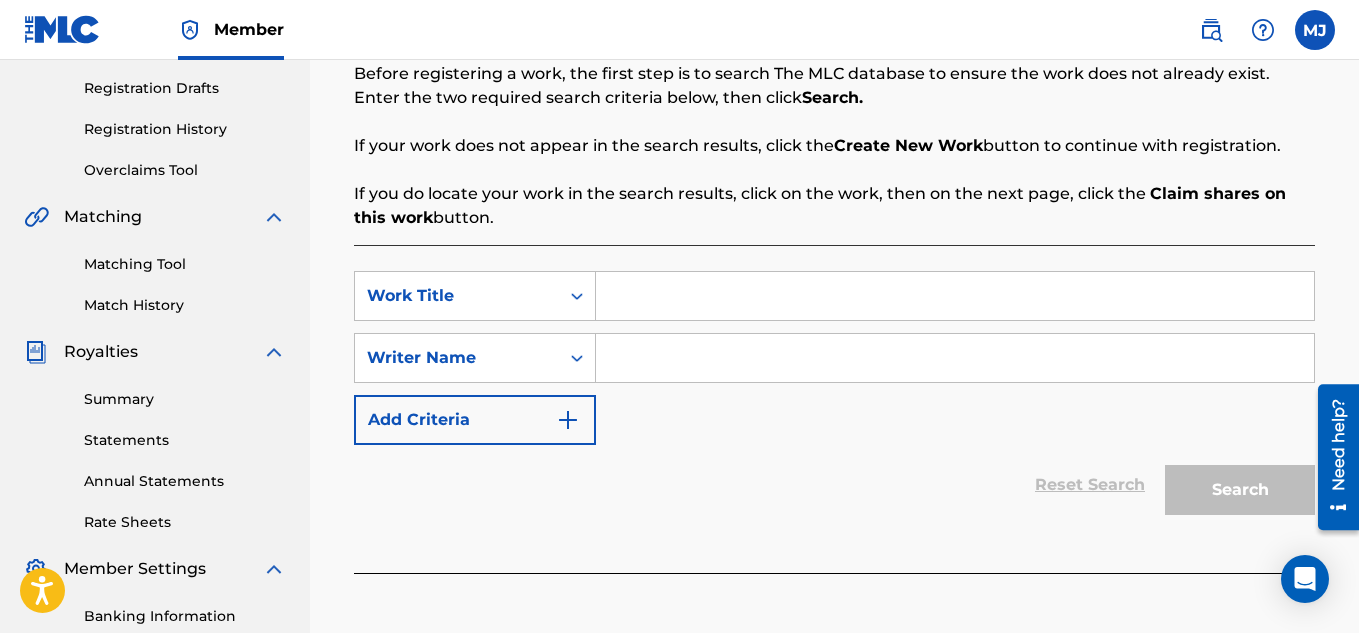 scroll, scrollTop: 357, scrollLeft: 0, axis: vertical 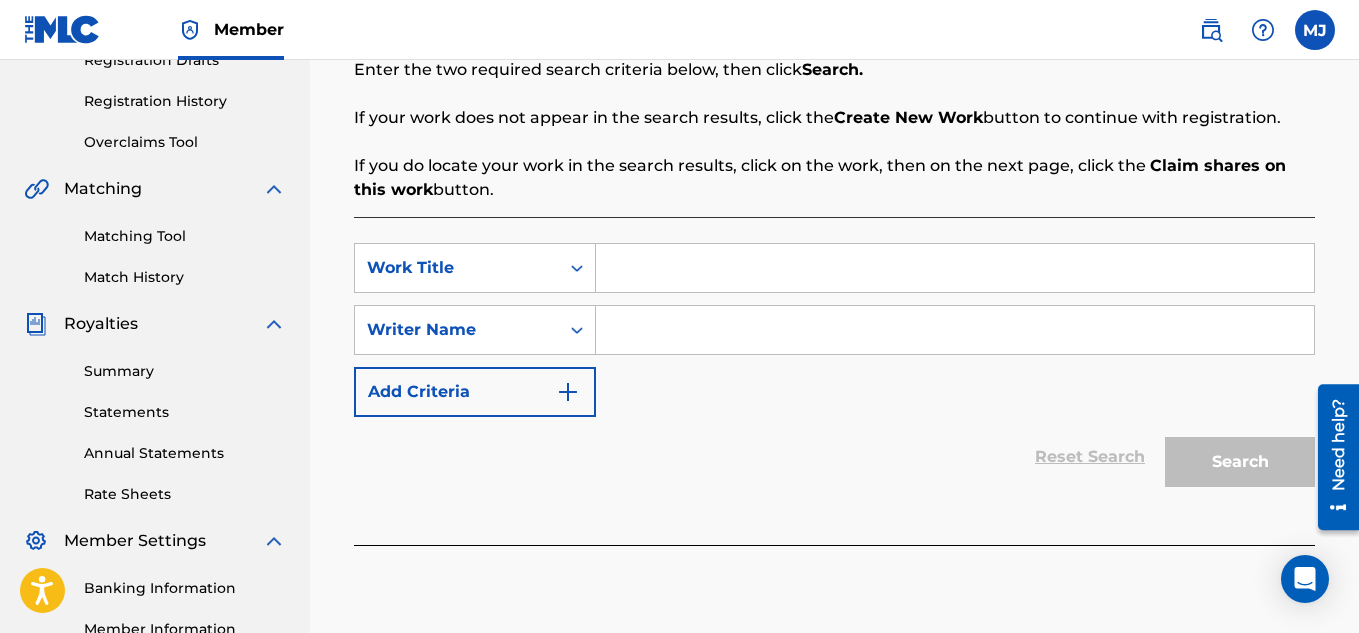 drag, startPoint x: 1365, startPoint y: 183, endPoint x: 1351, endPoint y: 366, distance: 183.53474 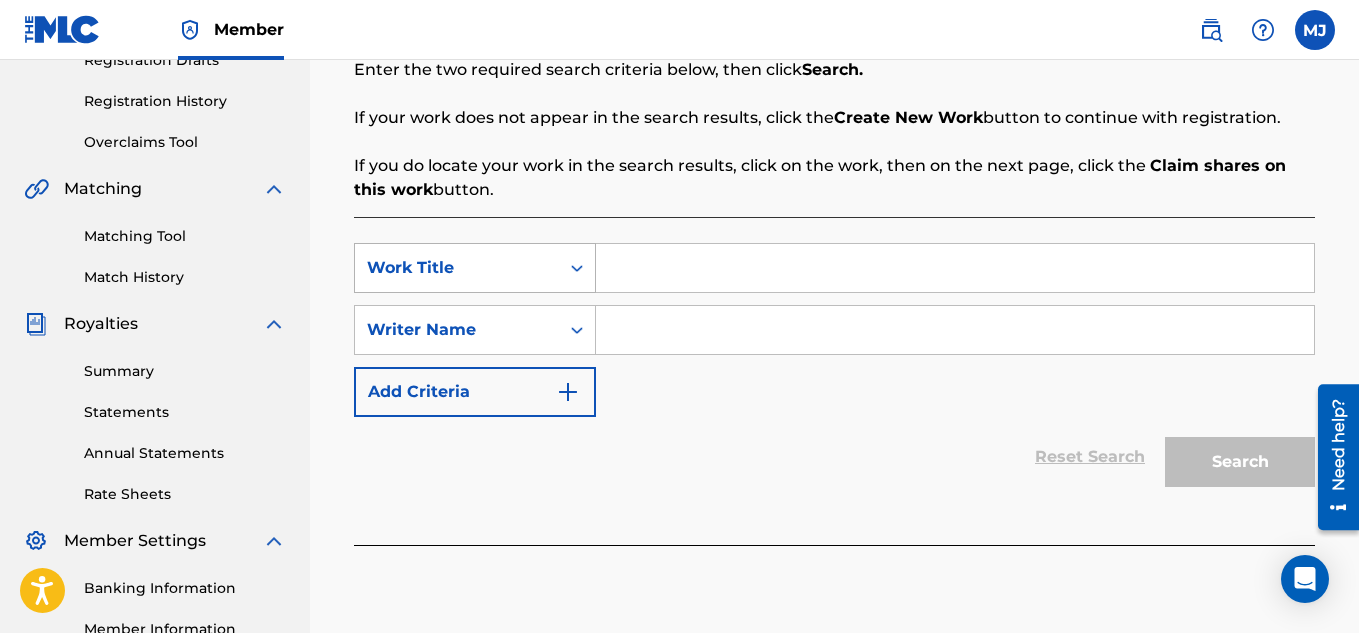 click 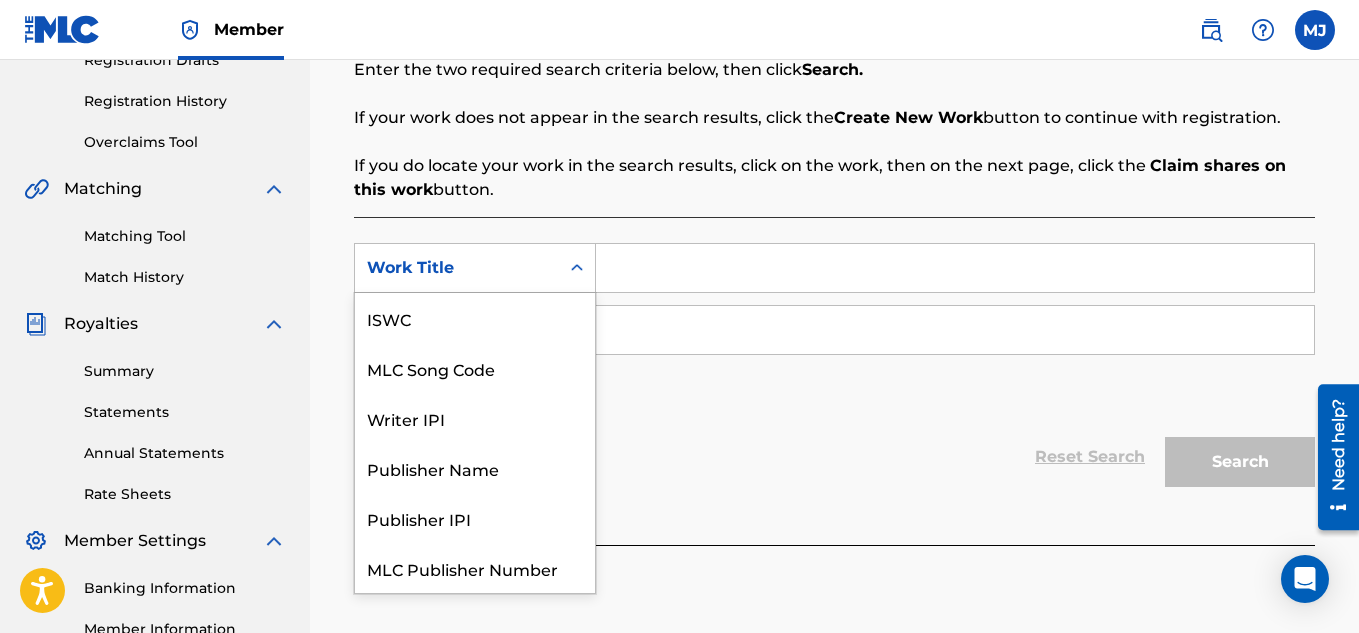 scroll, scrollTop: 50, scrollLeft: 0, axis: vertical 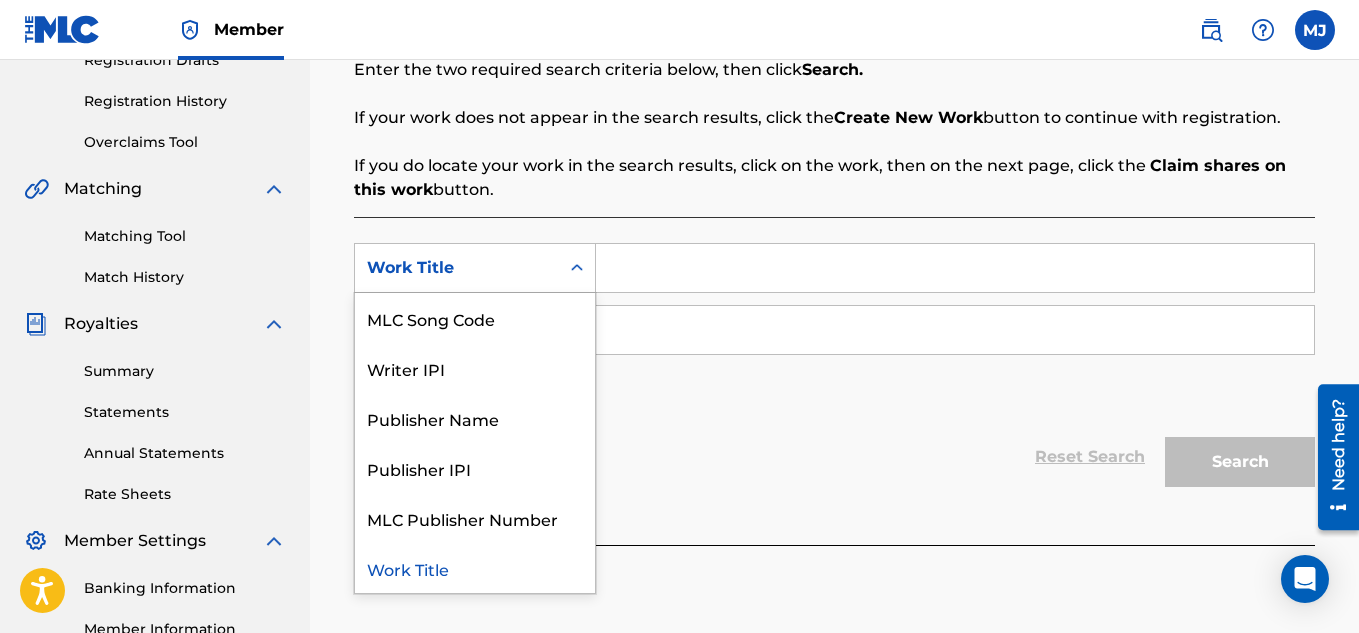 click 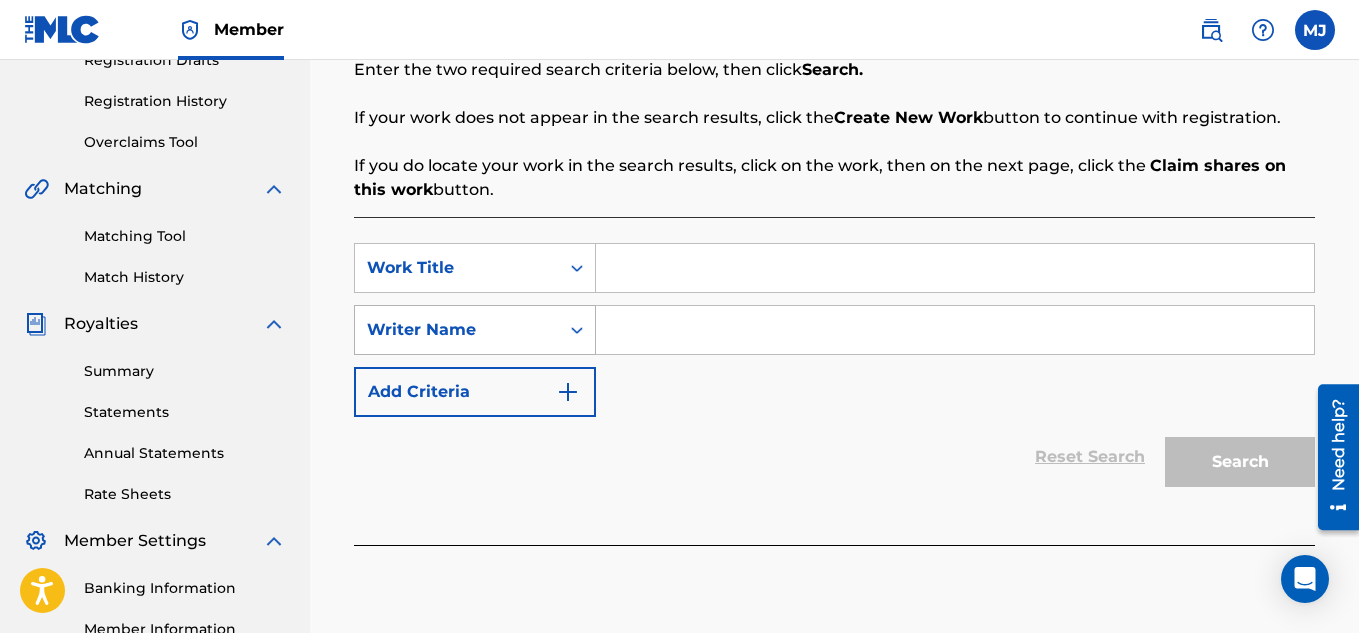 click 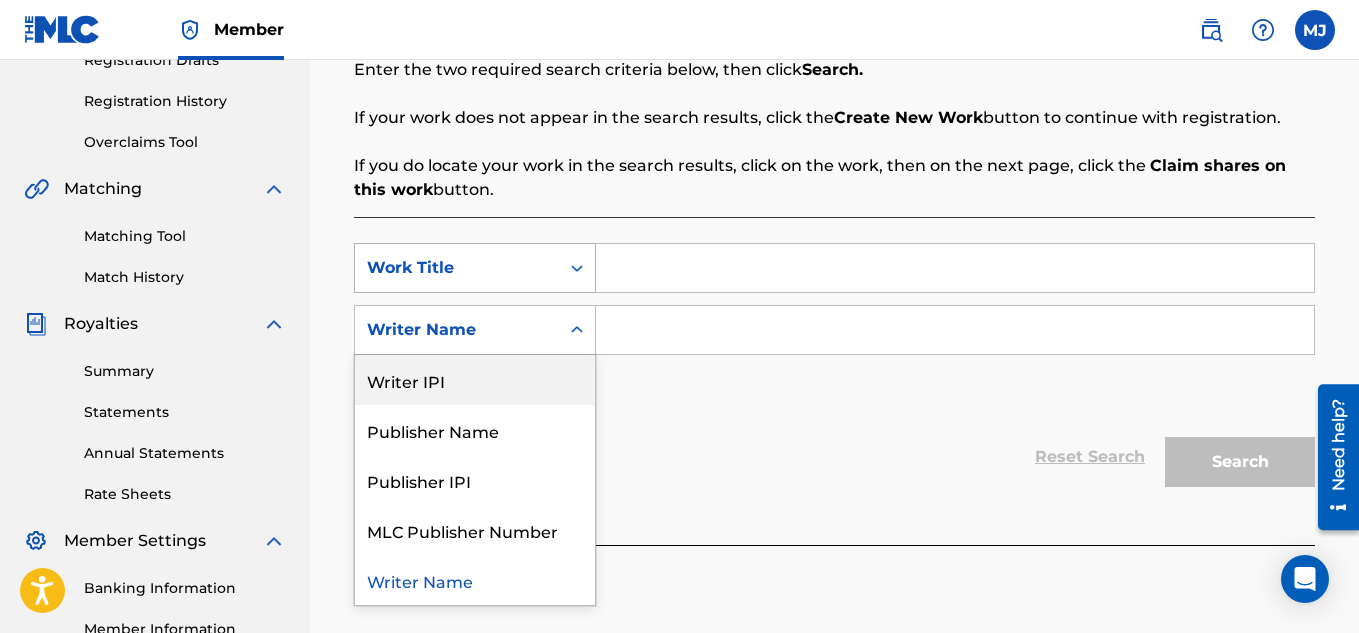 click 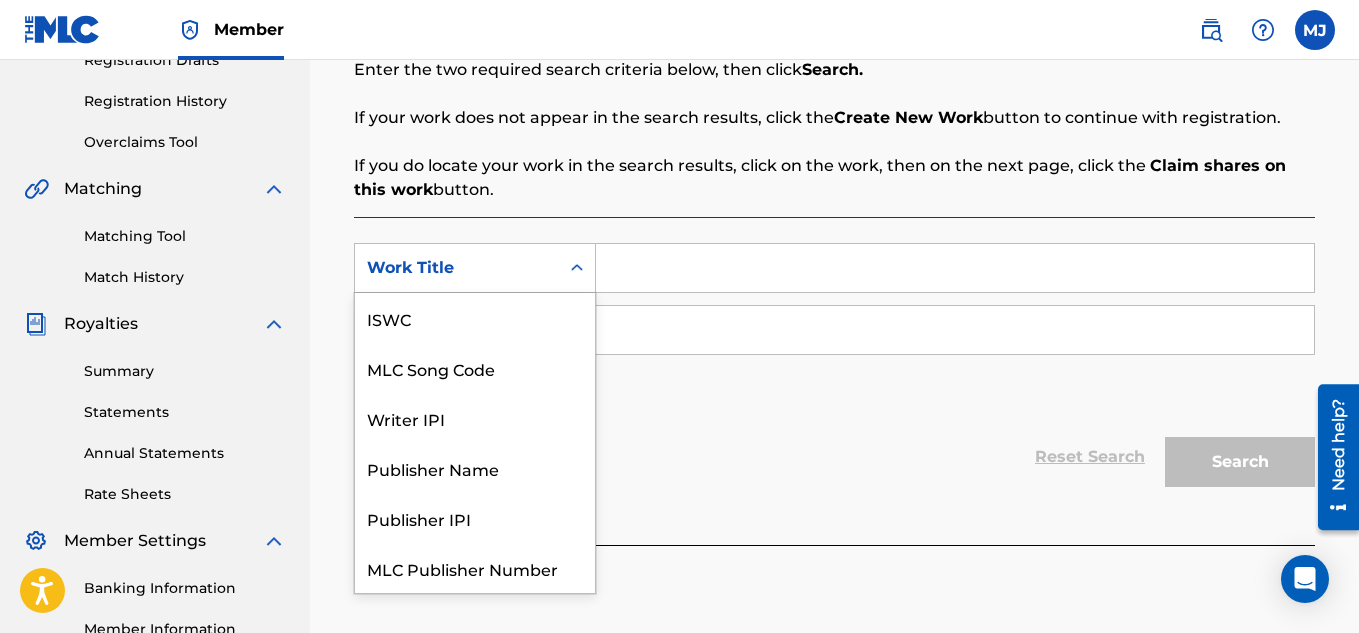 scroll, scrollTop: 50, scrollLeft: 0, axis: vertical 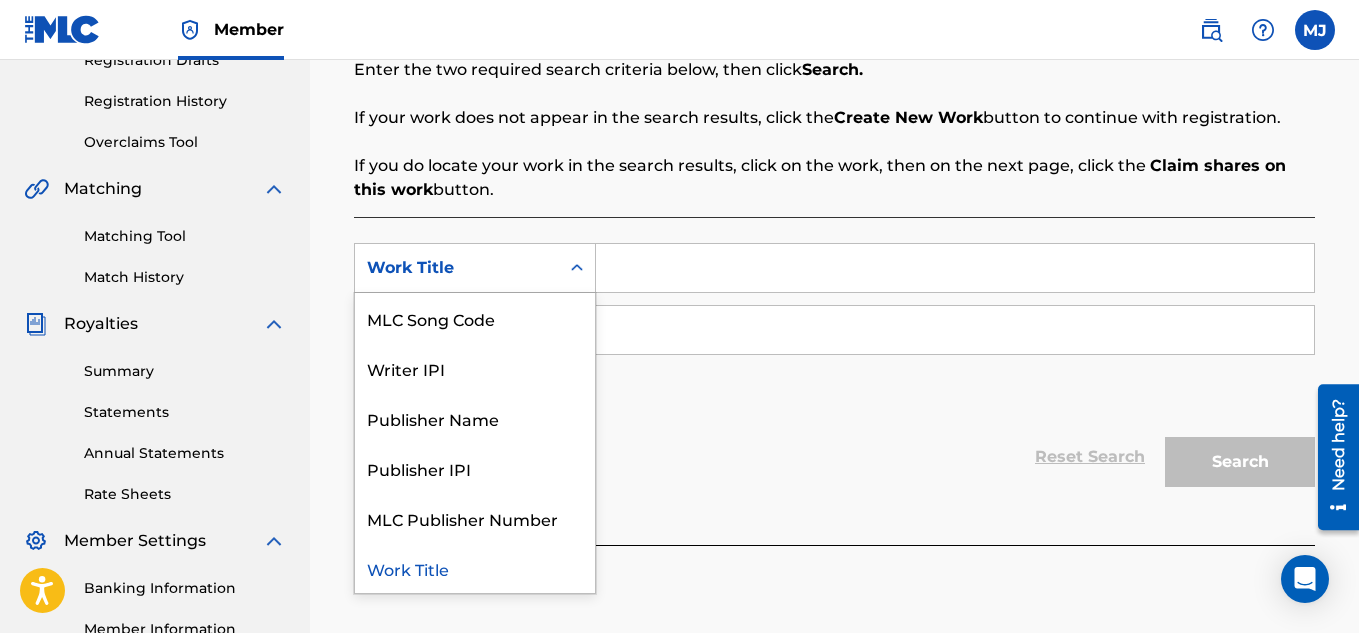 click on "Work Title" at bounding box center [475, 568] 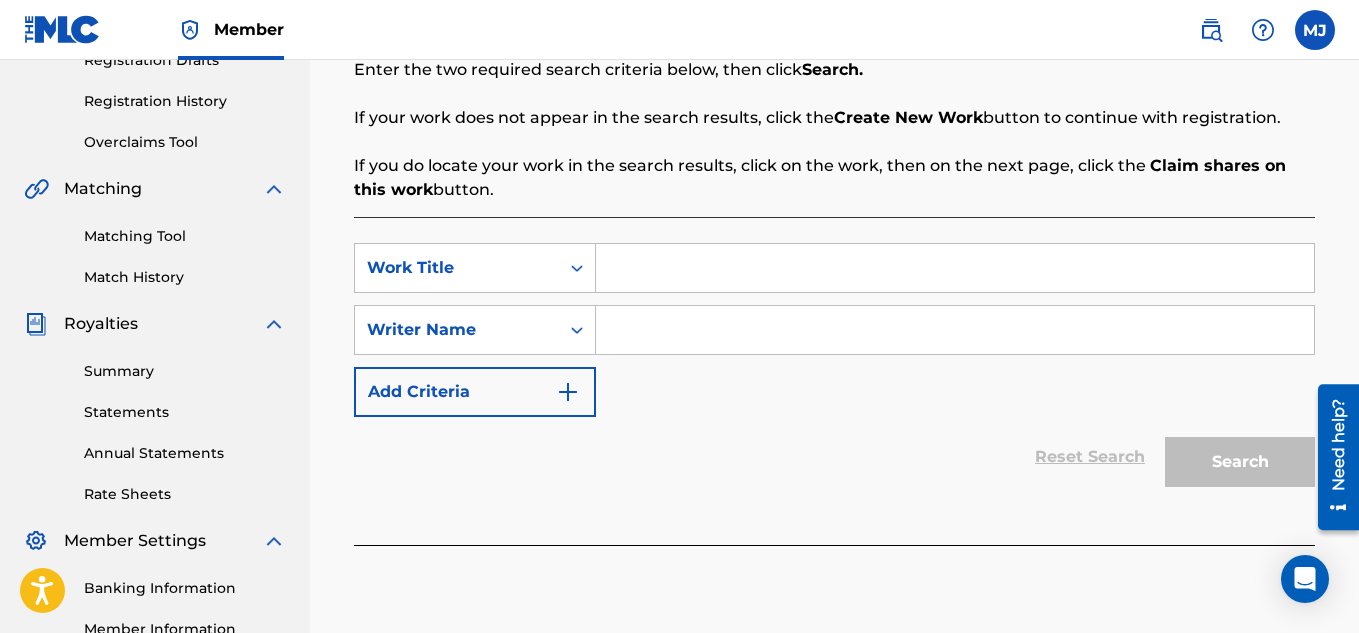 click at bounding box center [955, 268] 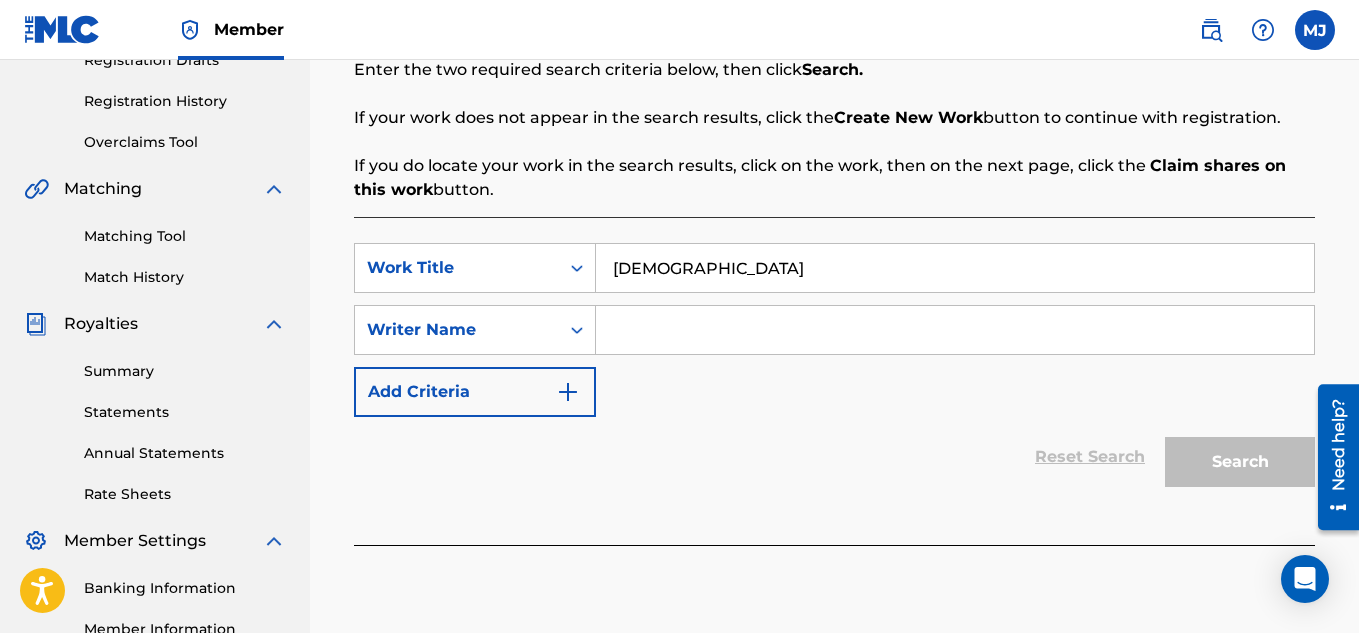 type on "[DEMOGRAPHIC_DATA]" 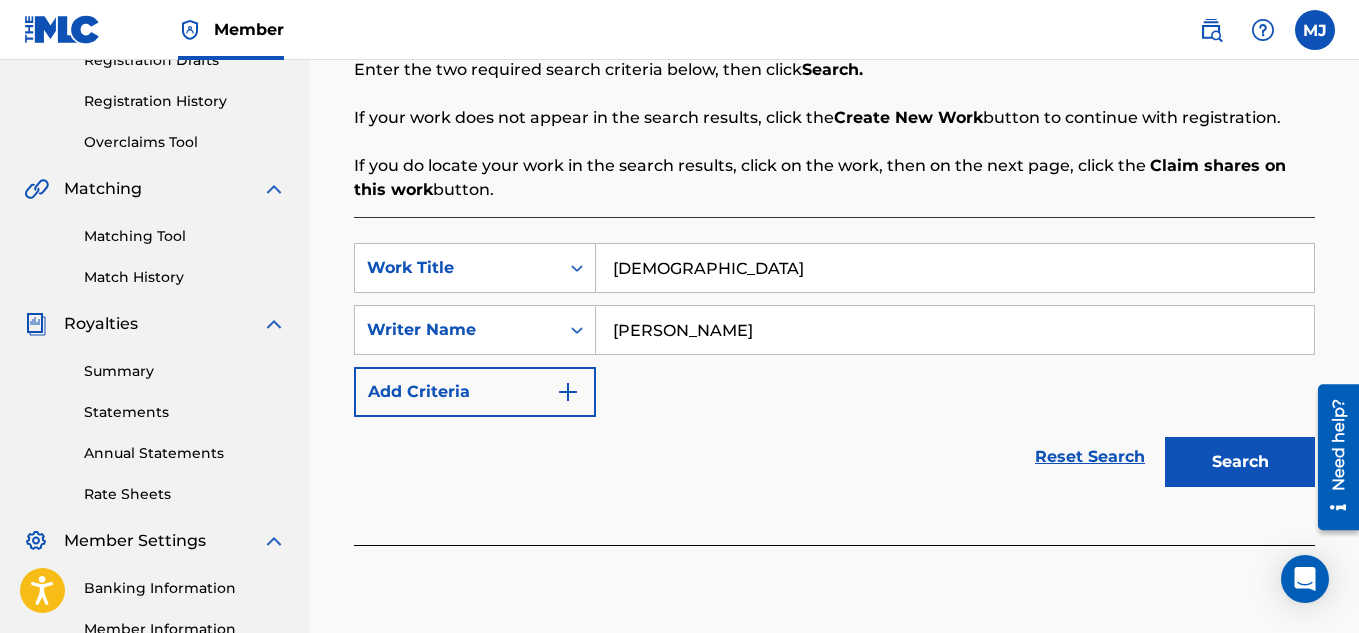 type on "[PERSON_NAME]" 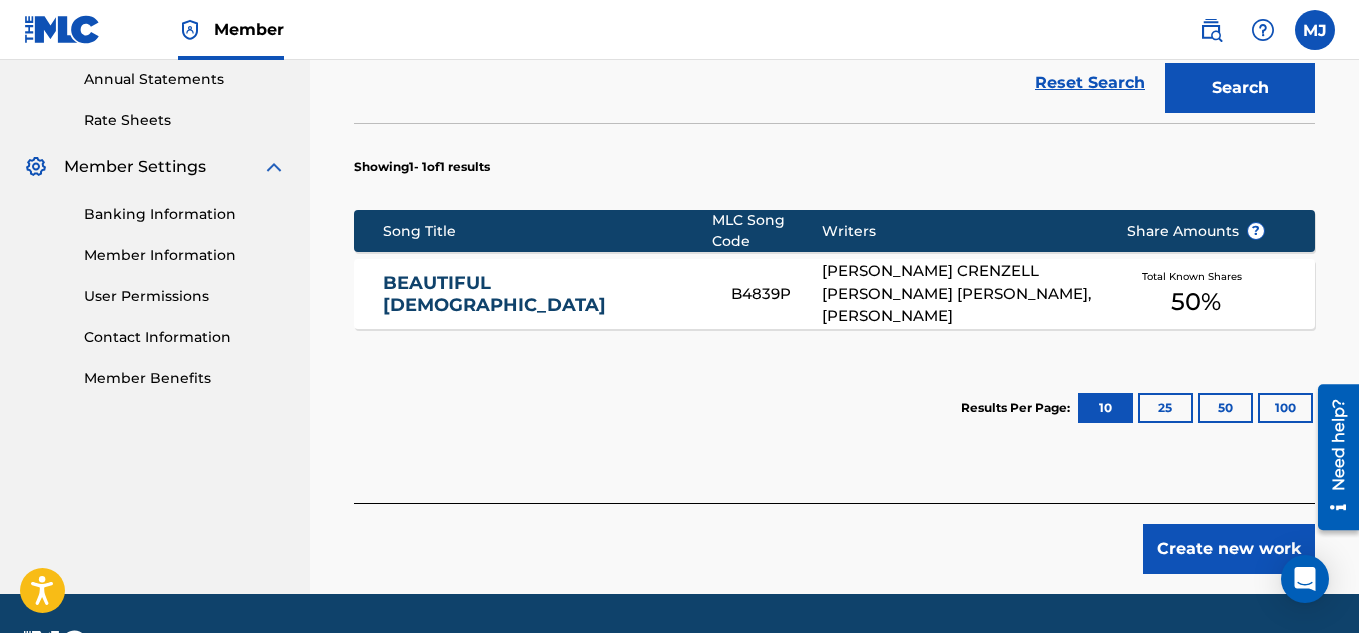 scroll, scrollTop: 736, scrollLeft: 0, axis: vertical 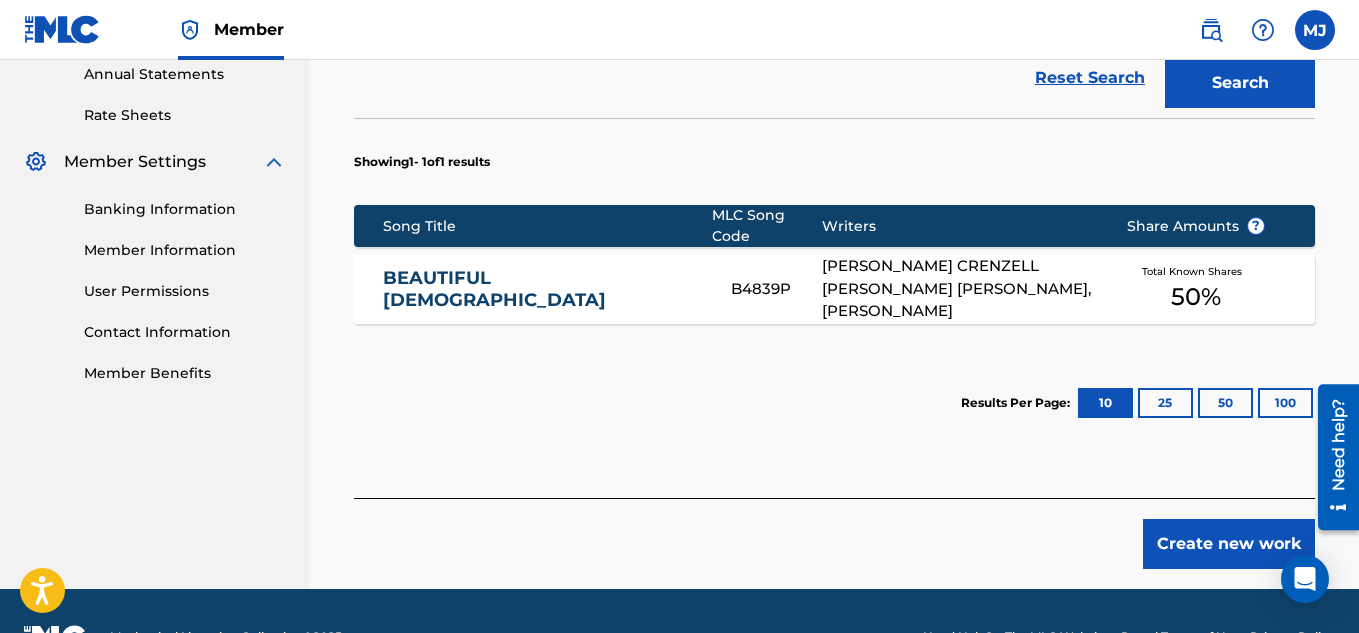 click on "Create new work" at bounding box center [1229, 544] 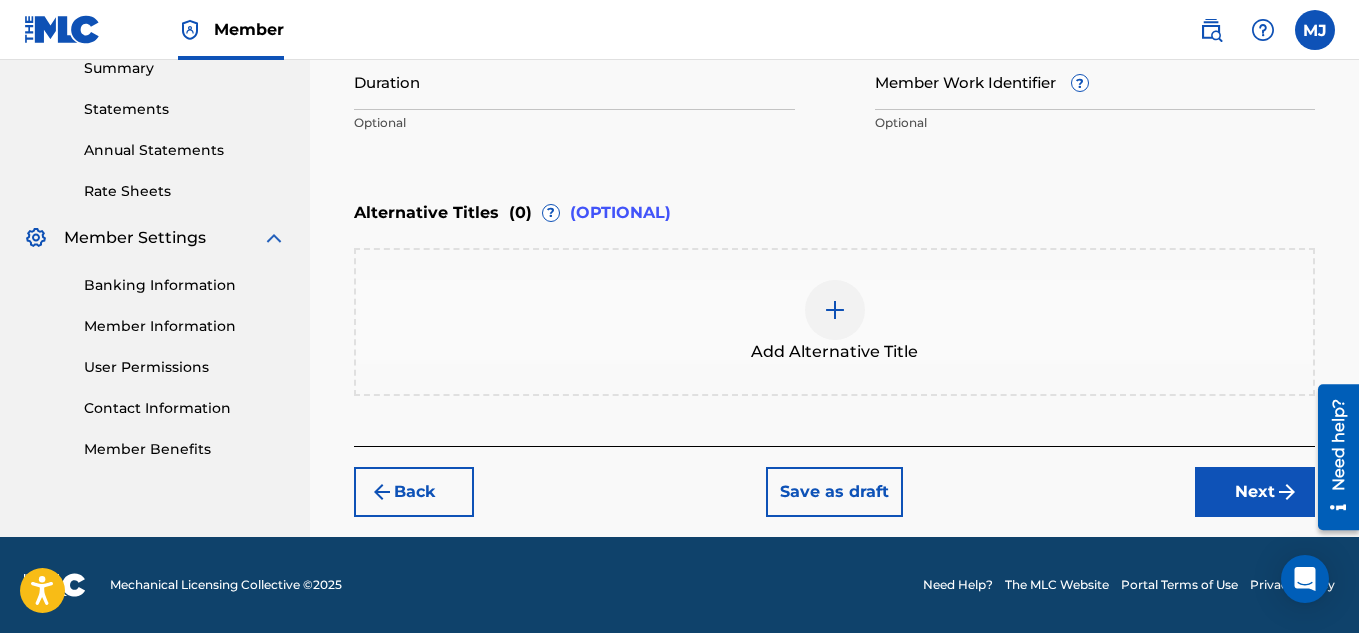 scroll, scrollTop: 660, scrollLeft: 0, axis: vertical 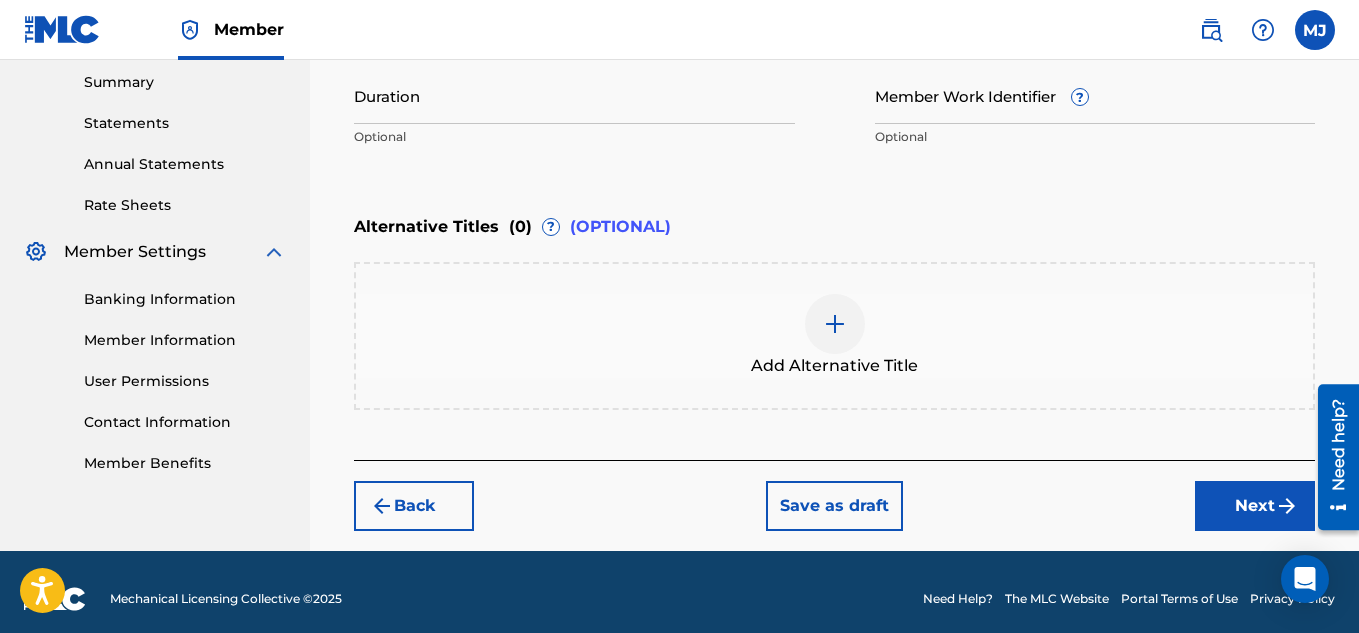click on "Next" at bounding box center [1255, 506] 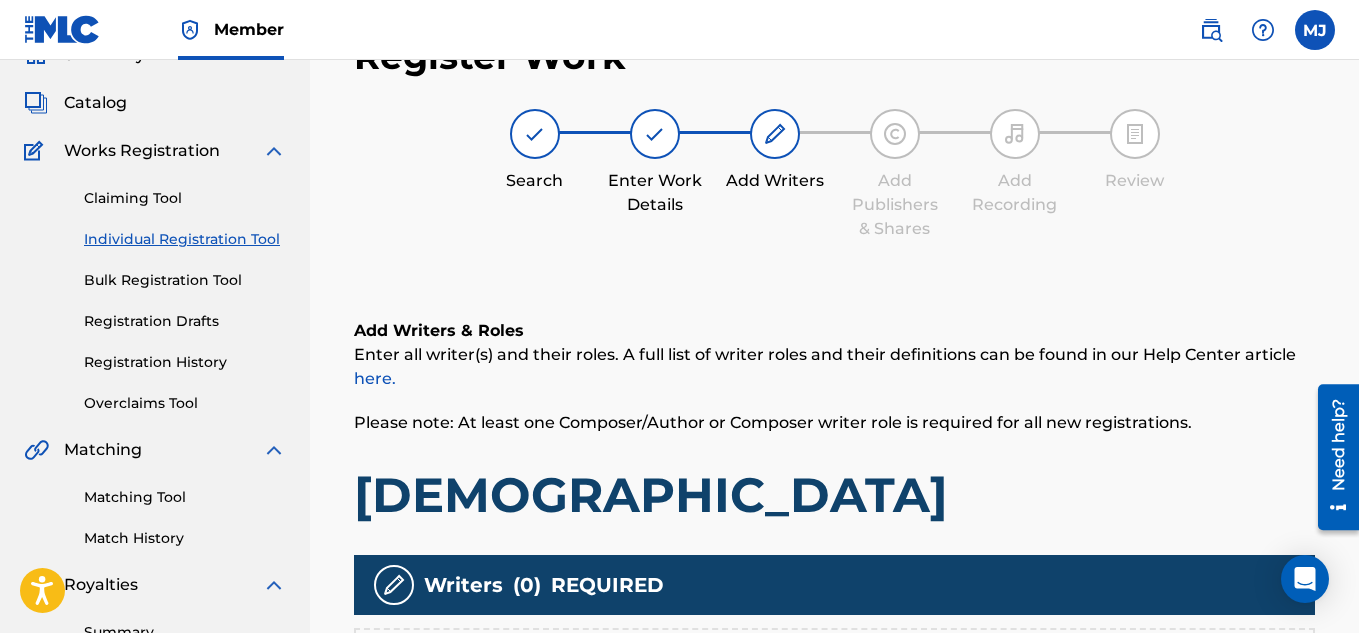scroll, scrollTop: 90, scrollLeft: 0, axis: vertical 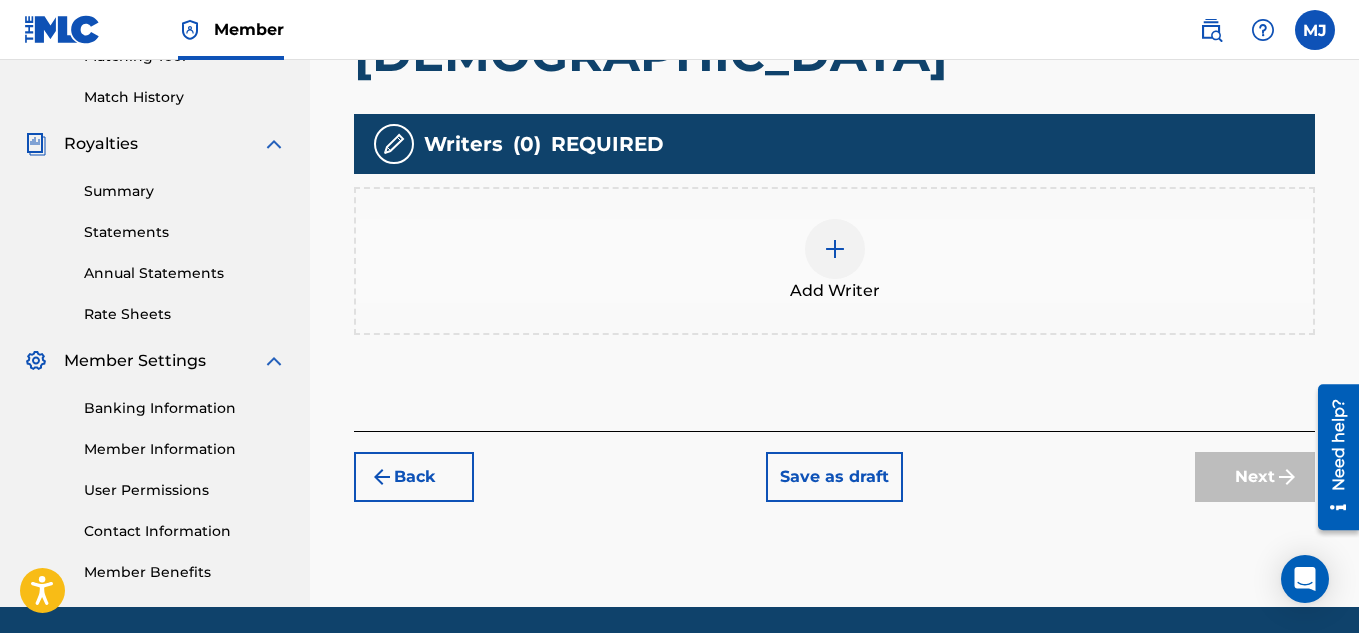 click at bounding box center (835, 249) 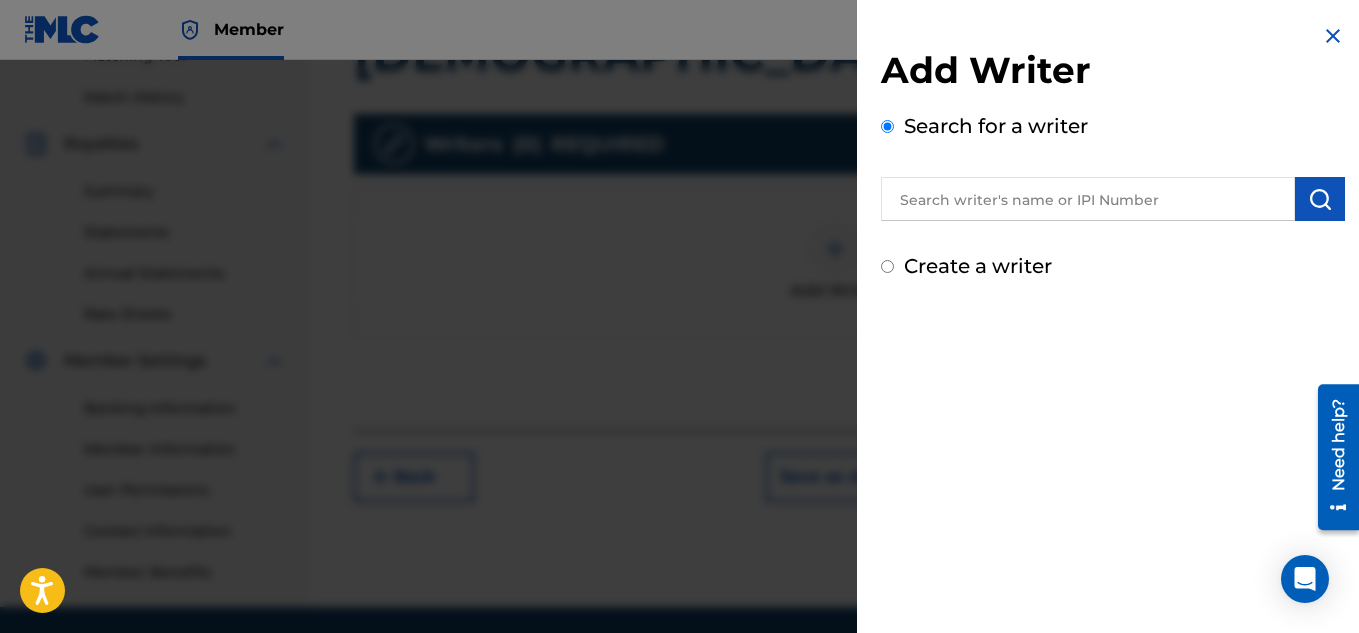 click at bounding box center [1088, 199] 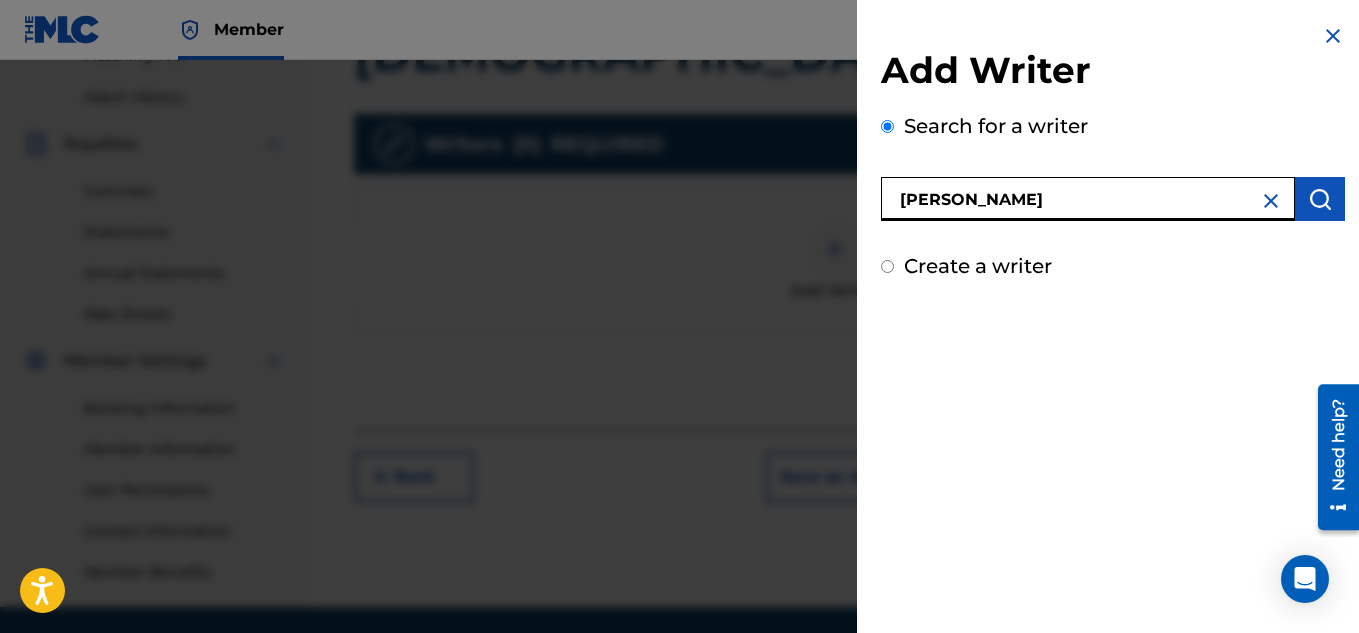 type on "[PERSON_NAME]" 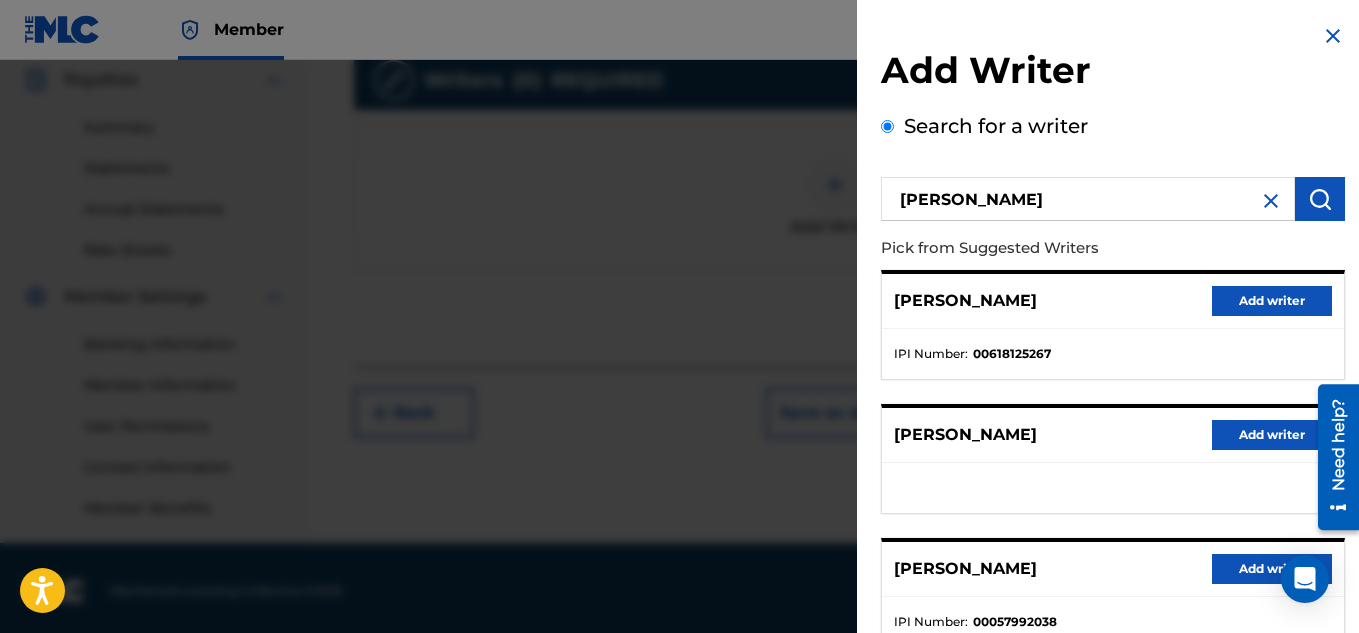 scroll, scrollTop: 607, scrollLeft: 0, axis: vertical 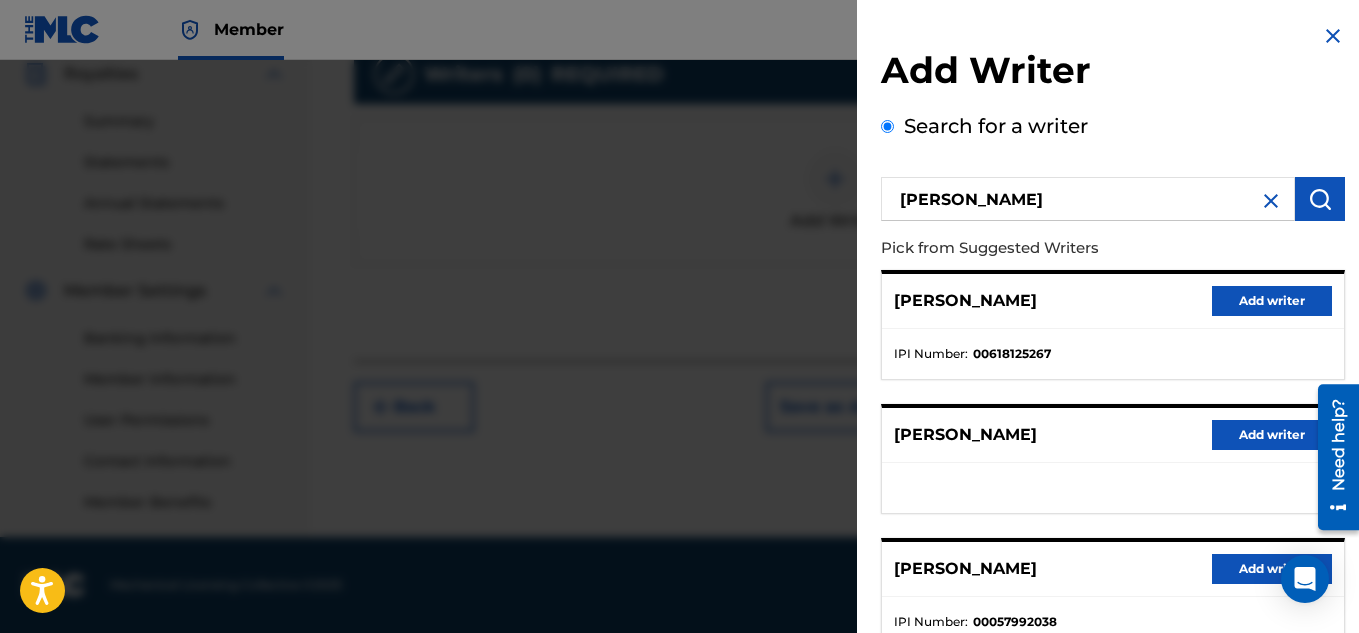 click at bounding box center (1271, 201) 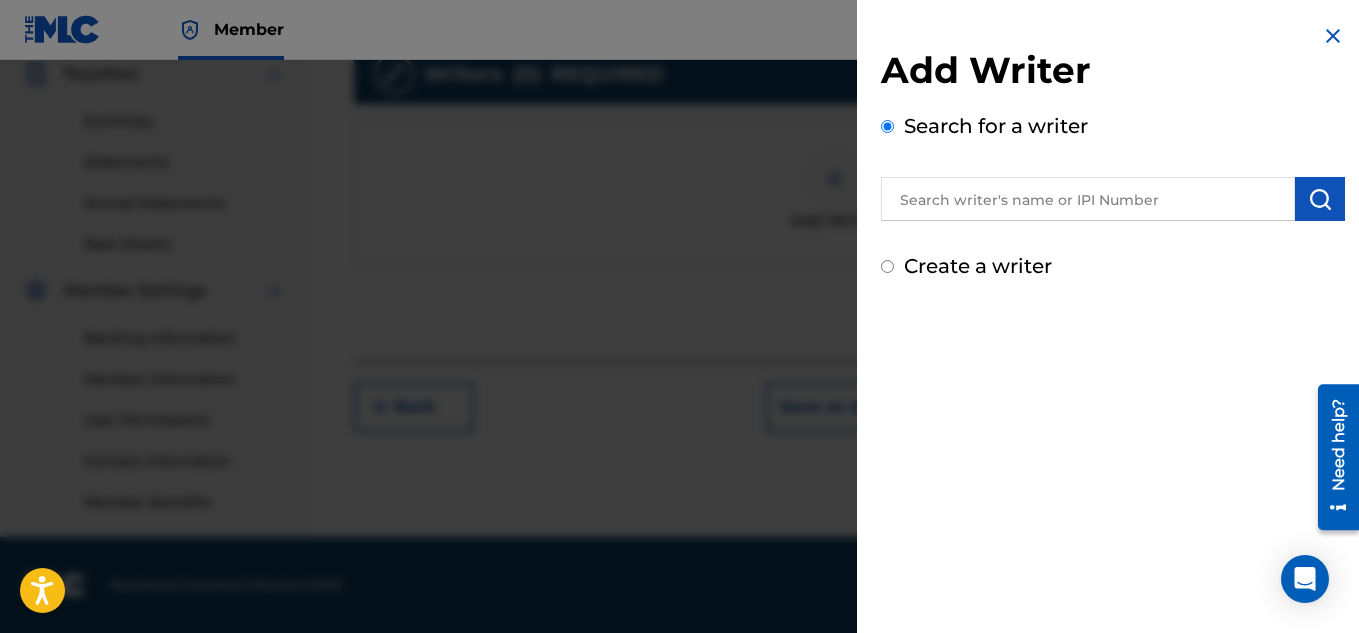 click at bounding box center [1088, 199] 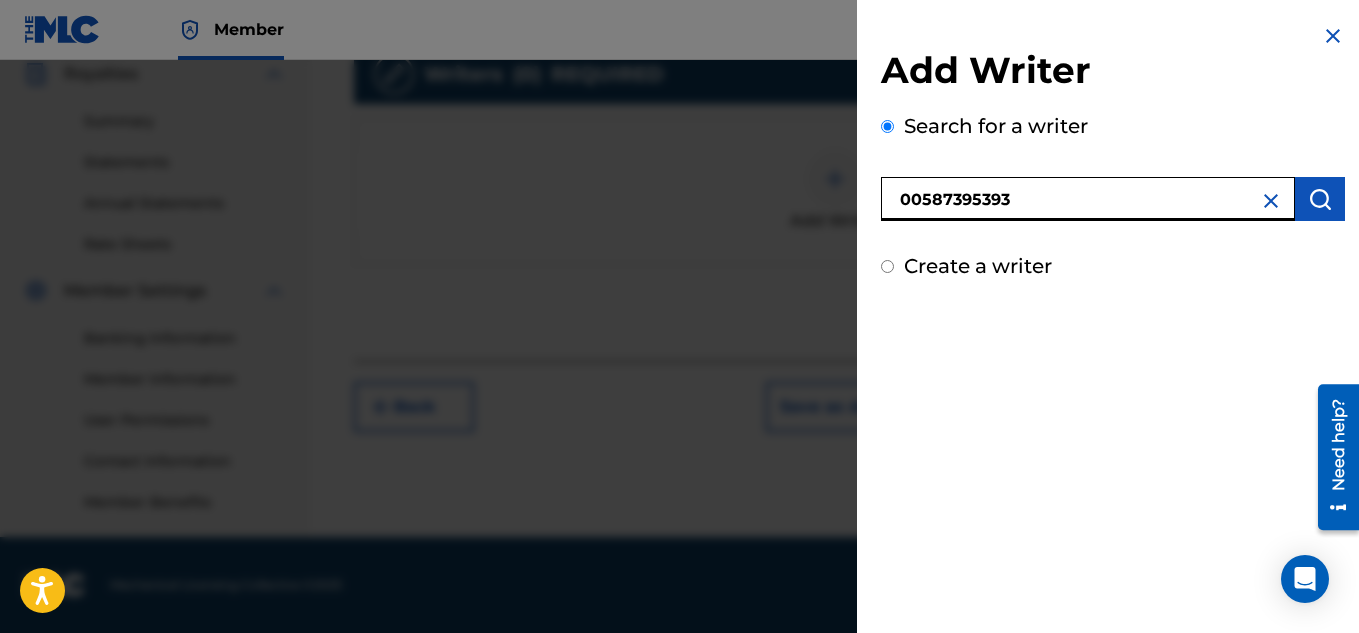 type on "00587395393" 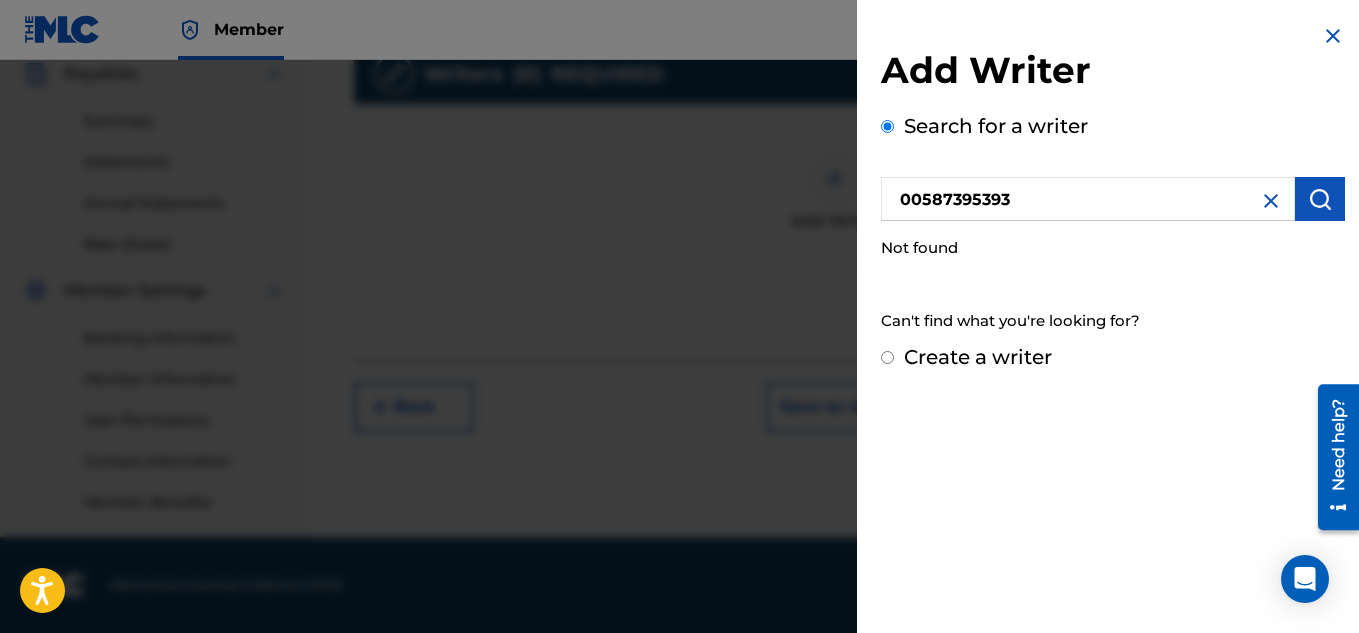 click on "Create a writer" at bounding box center (887, 357) 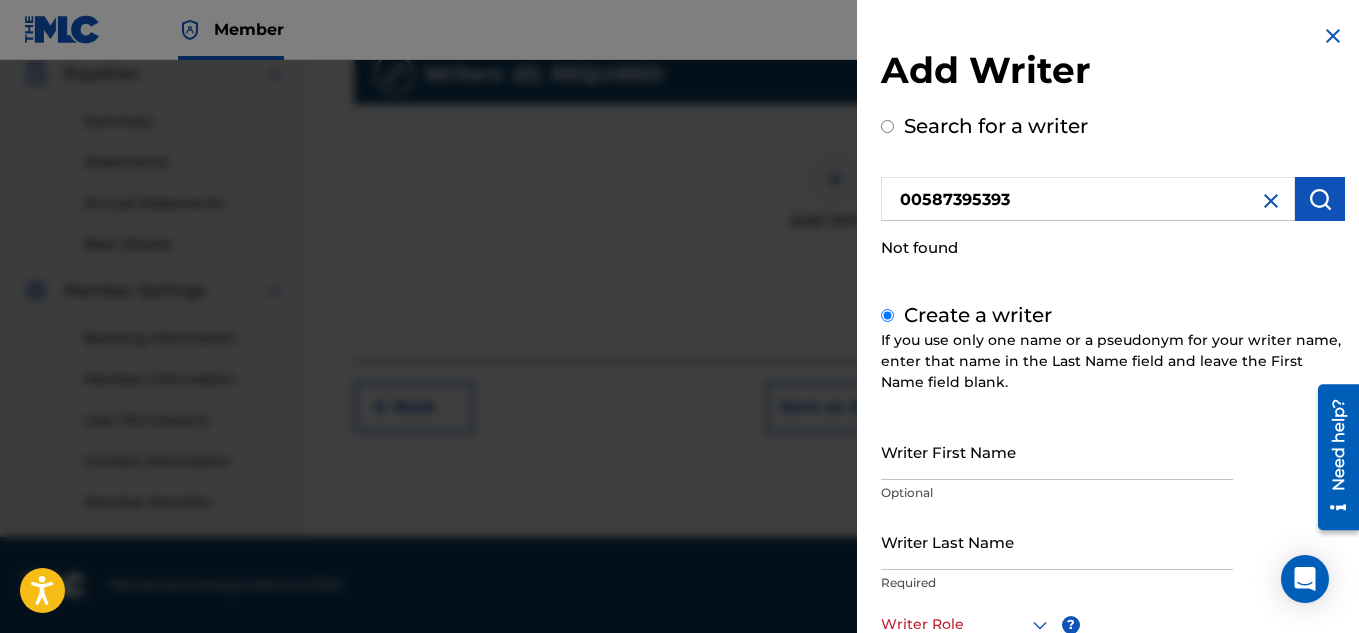 click on "Writer Last Name" at bounding box center (1057, 541) 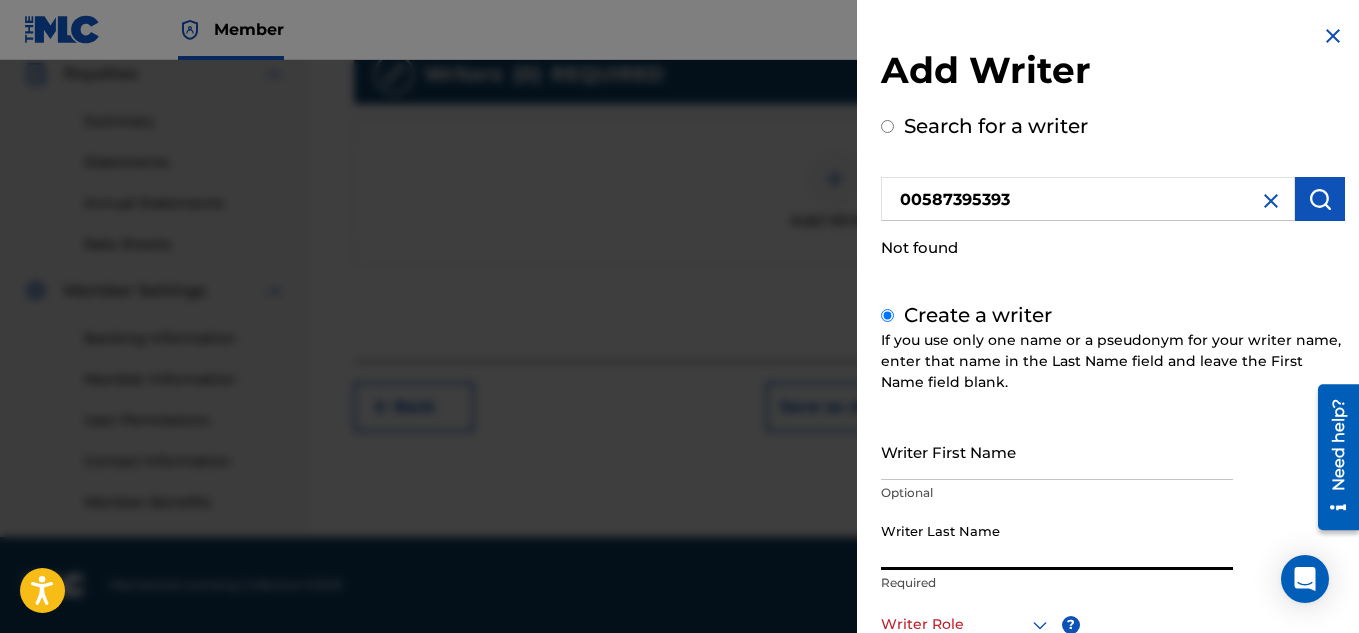 type on "j" 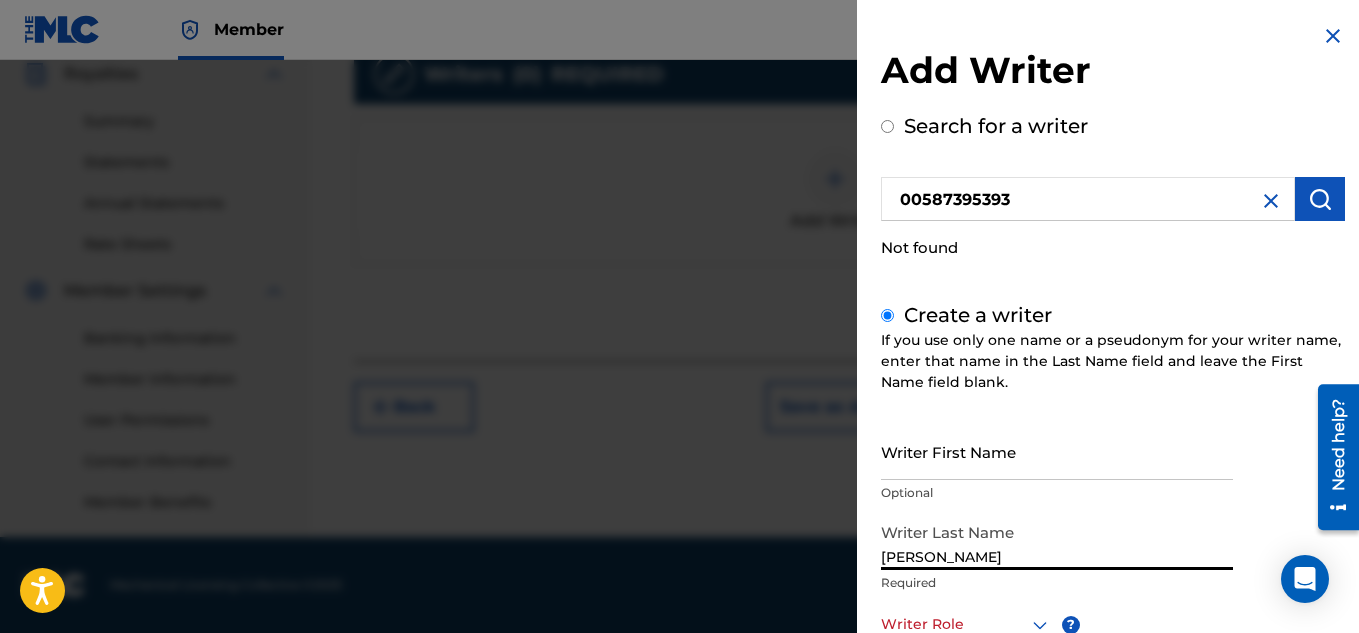 type on "[PERSON_NAME]" 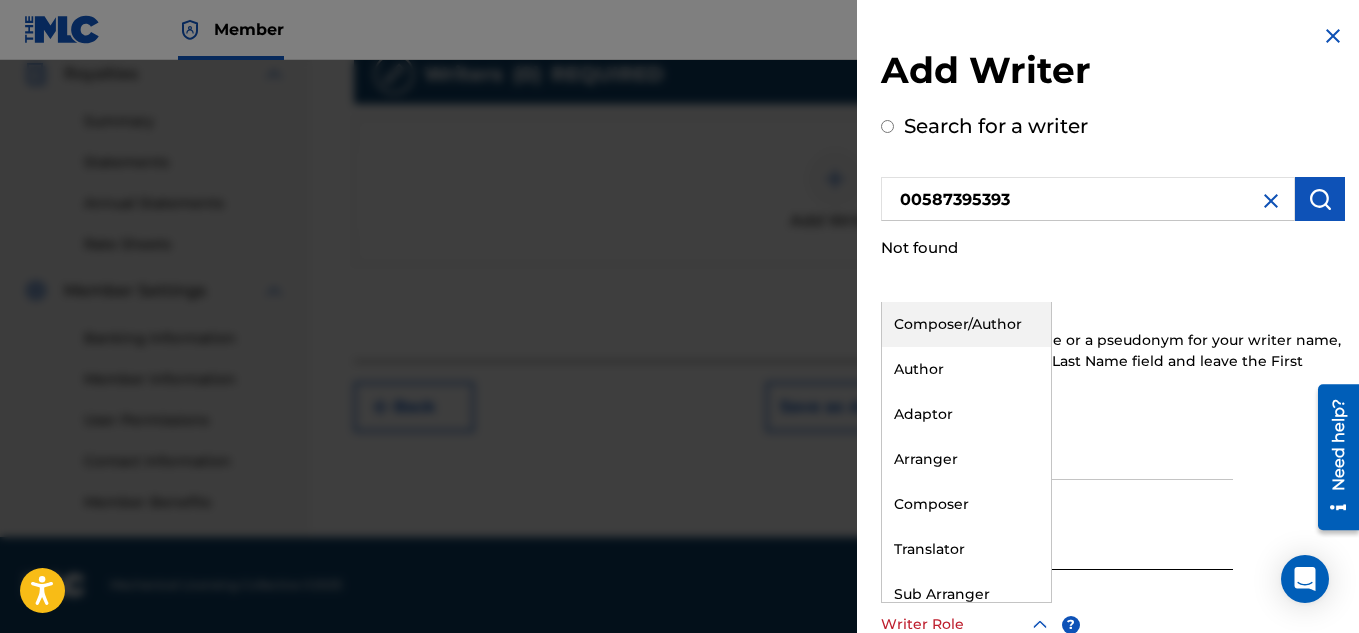 scroll, scrollTop: 2, scrollLeft: 0, axis: vertical 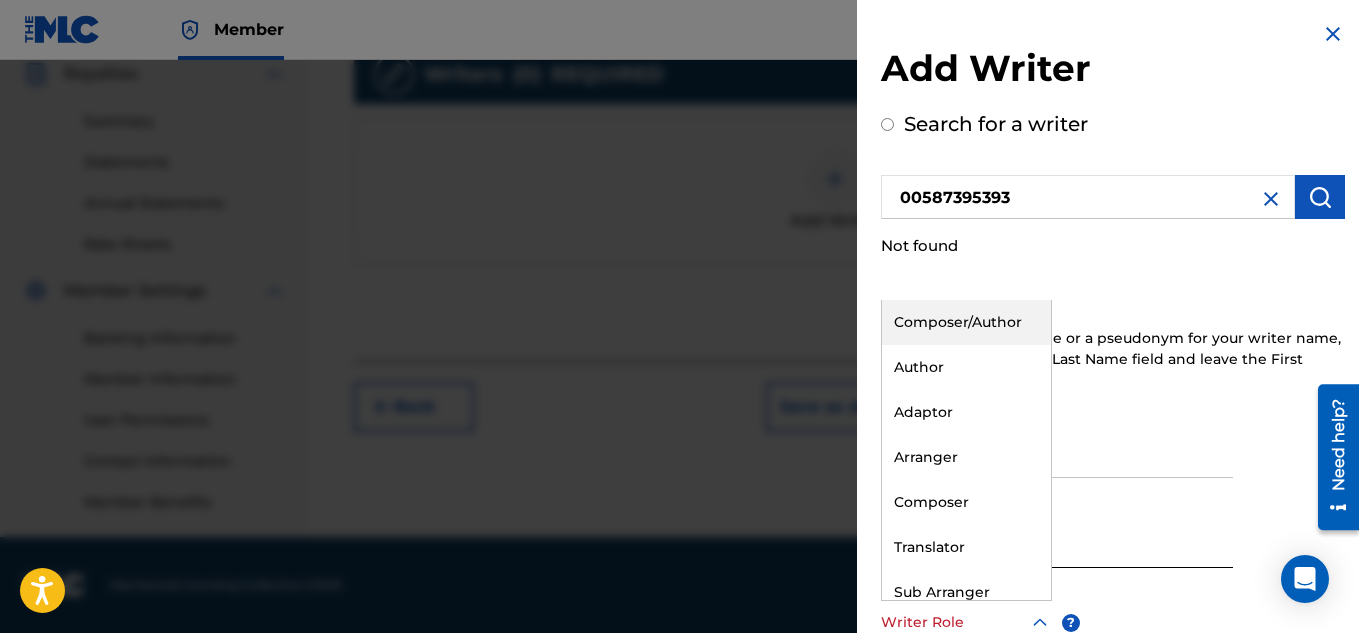 click on "Composer/Author" at bounding box center (966, 322) 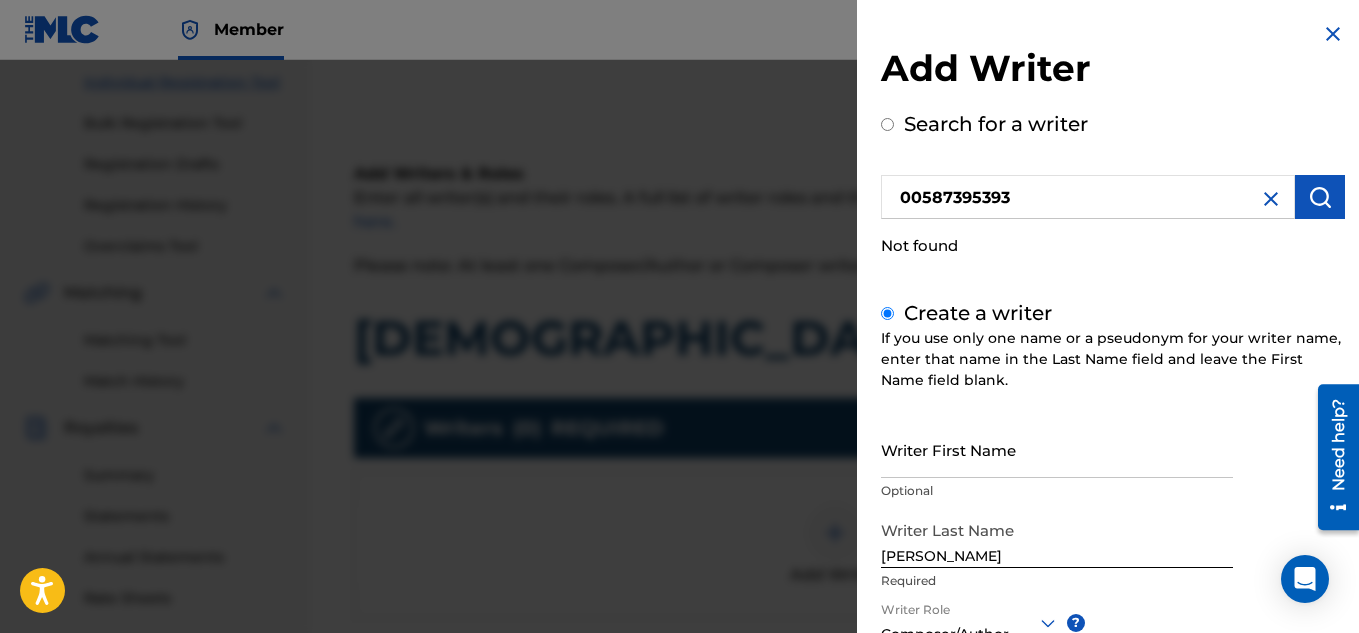 scroll, scrollTop: 249, scrollLeft: 0, axis: vertical 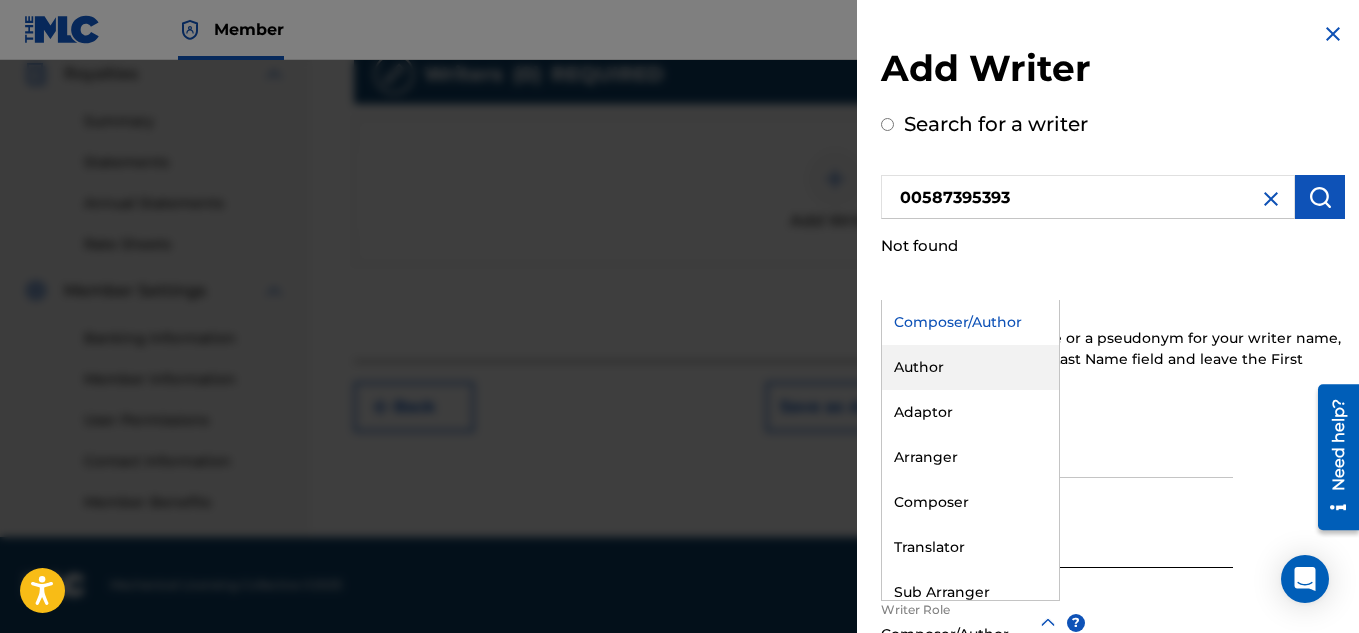 click on "Add Writer Search for a writer 00587395393 Not found Create a writer If you use only one name or a pseudonym for your writer name, enter that name in the Last Name field and leave the First Name field blank. Writer First Name   Optional Writer Last Name   [PERSON_NAME] Required Writer Role option Composer/Author, selected. 8 results available. Use Up and Down to choose options, press Enter to select the currently focused option, press Escape to exit the menu, press Tab to select the option and exit the menu. Composer/Author Composer/Author Author Adaptor Arranger Composer Translator Sub Arranger Sub Author ? Required IPI   Optional Save & Add Another Writer Continue" at bounding box center [1113, 453] 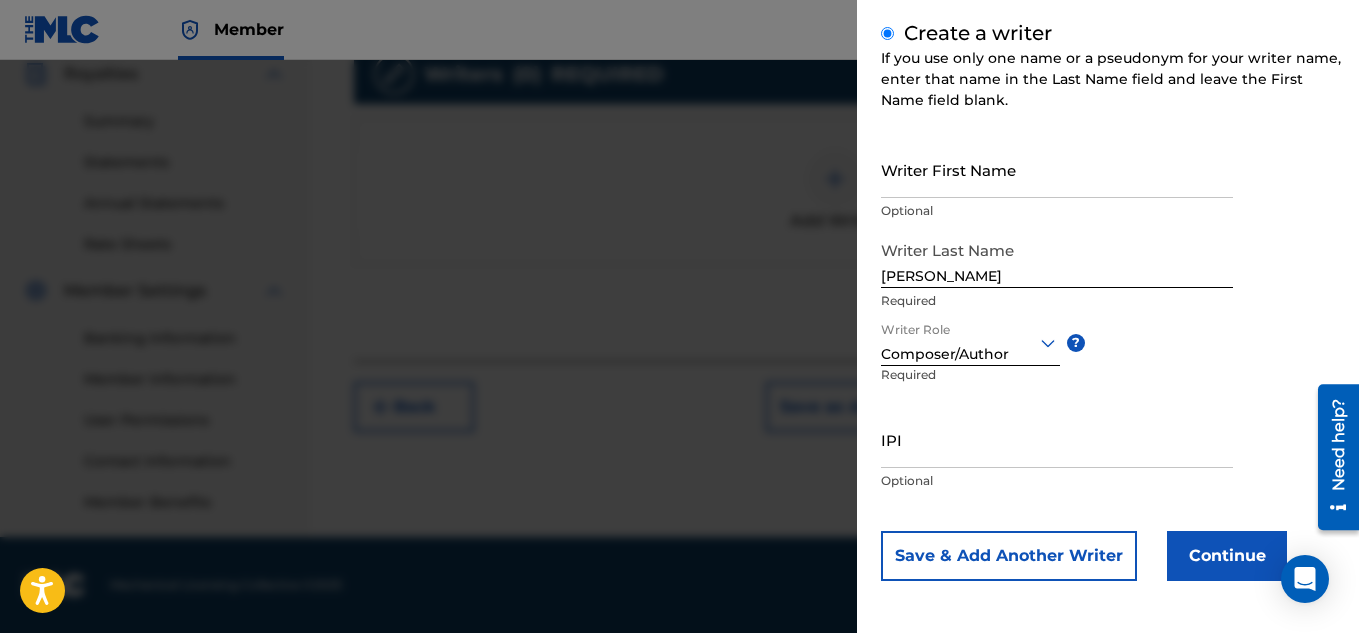 scroll, scrollTop: 284, scrollLeft: 0, axis: vertical 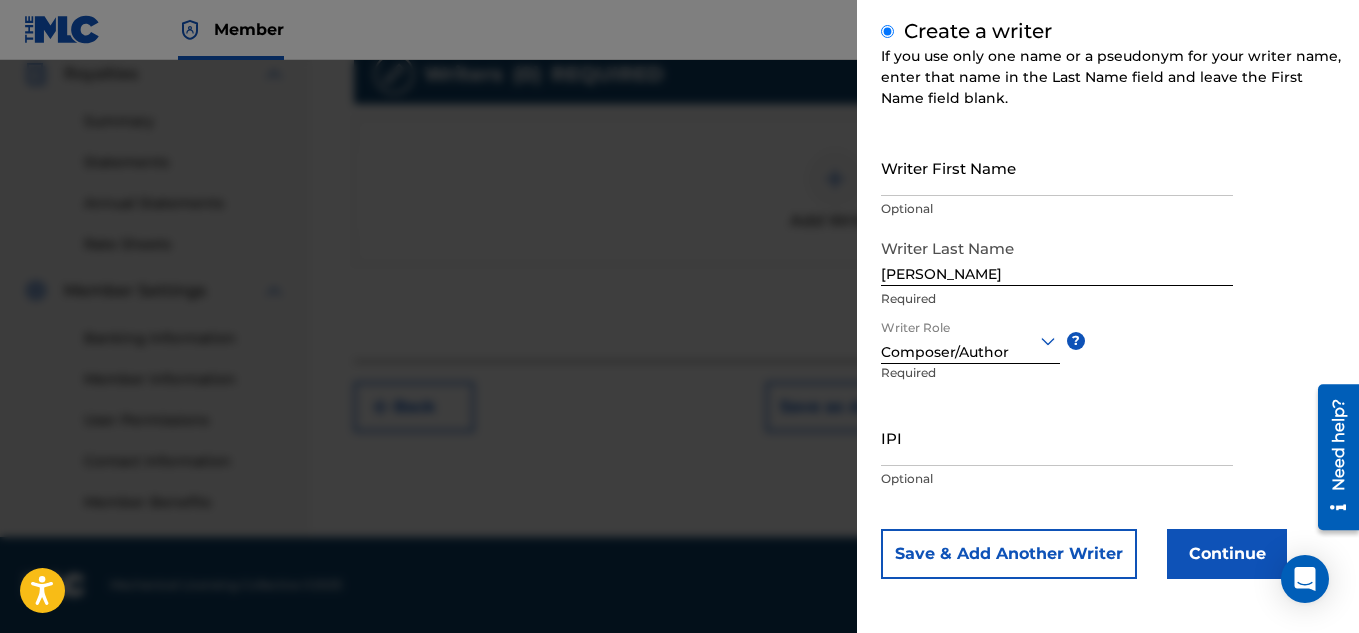 click on "Continue" at bounding box center [1227, 554] 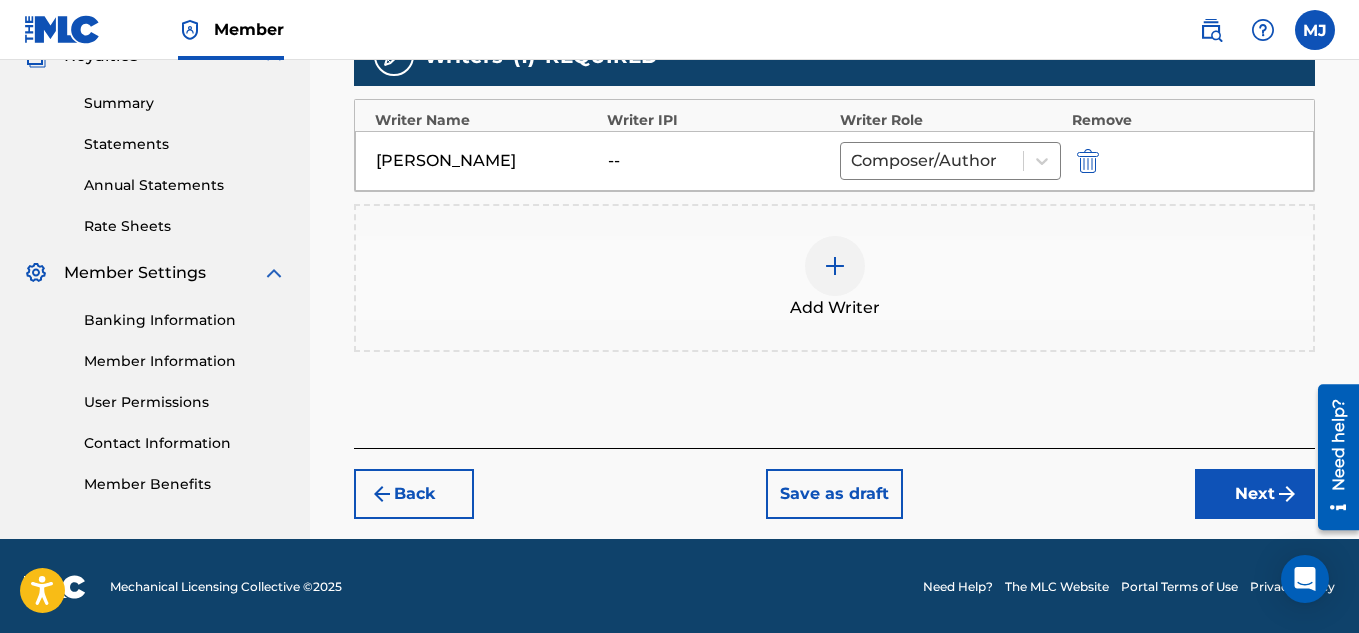 scroll, scrollTop: 627, scrollLeft: 0, axis: vertical 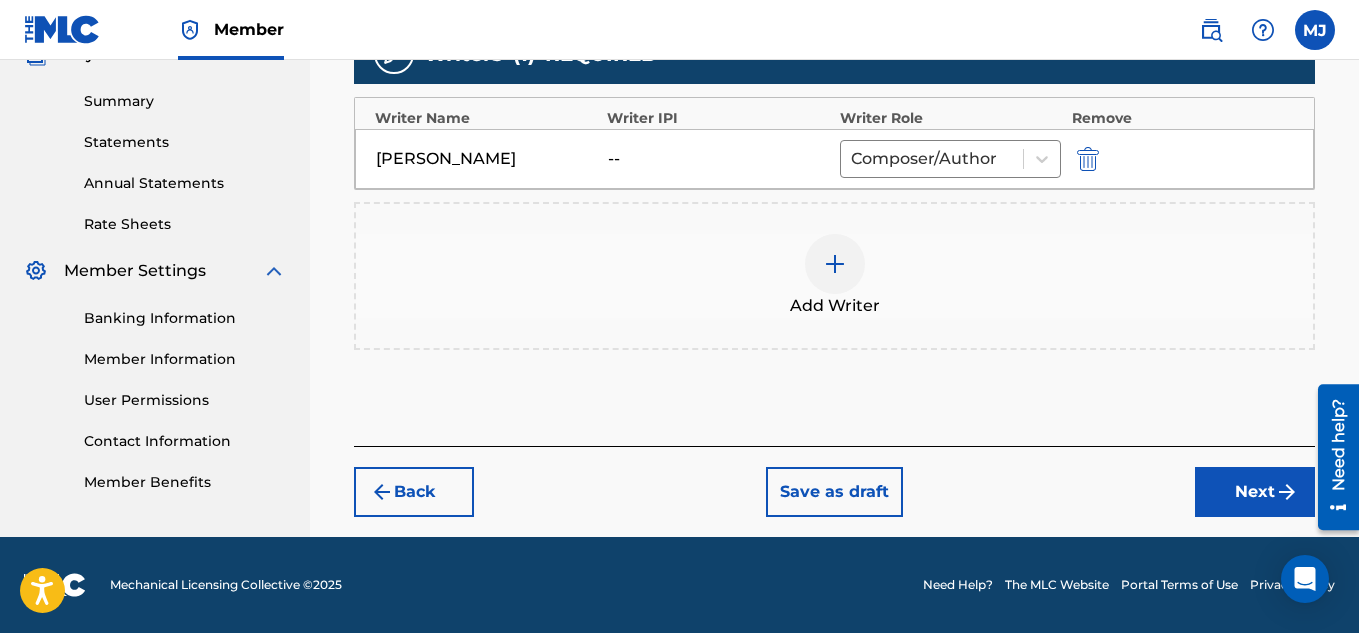 click on "Next" at bounding box center [1255, 492] 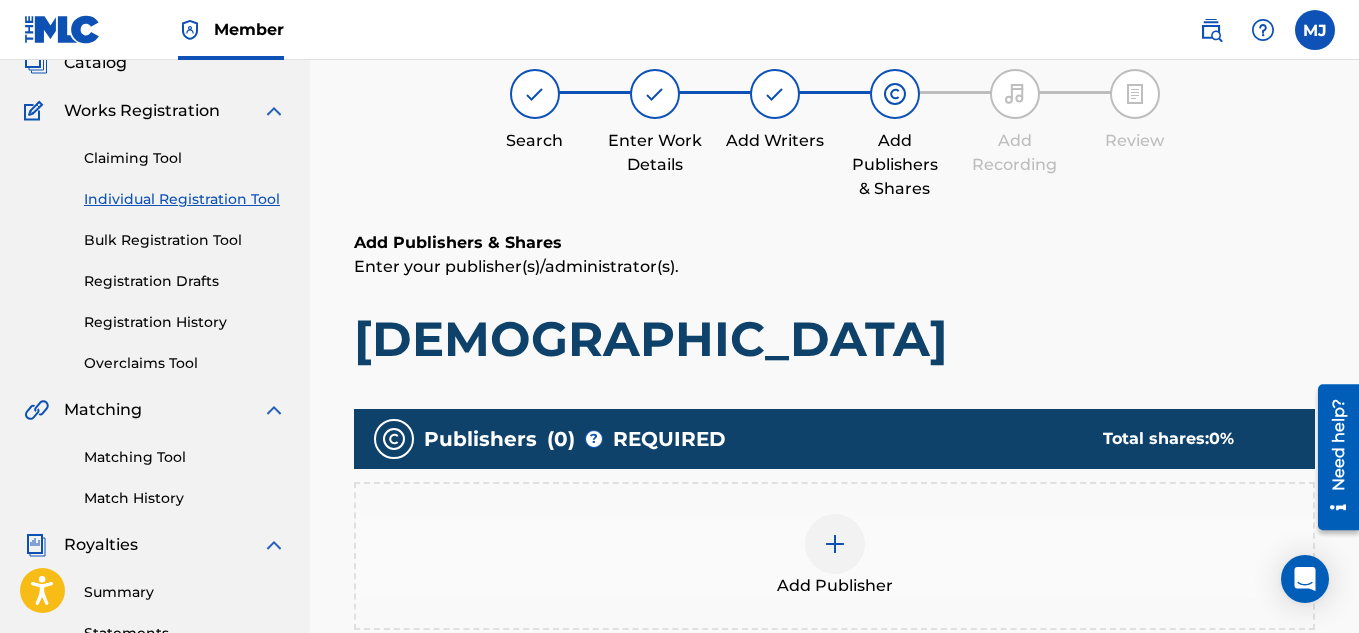 scroll, scrollTop: 90, scrollLeft: 0, axis: vertical 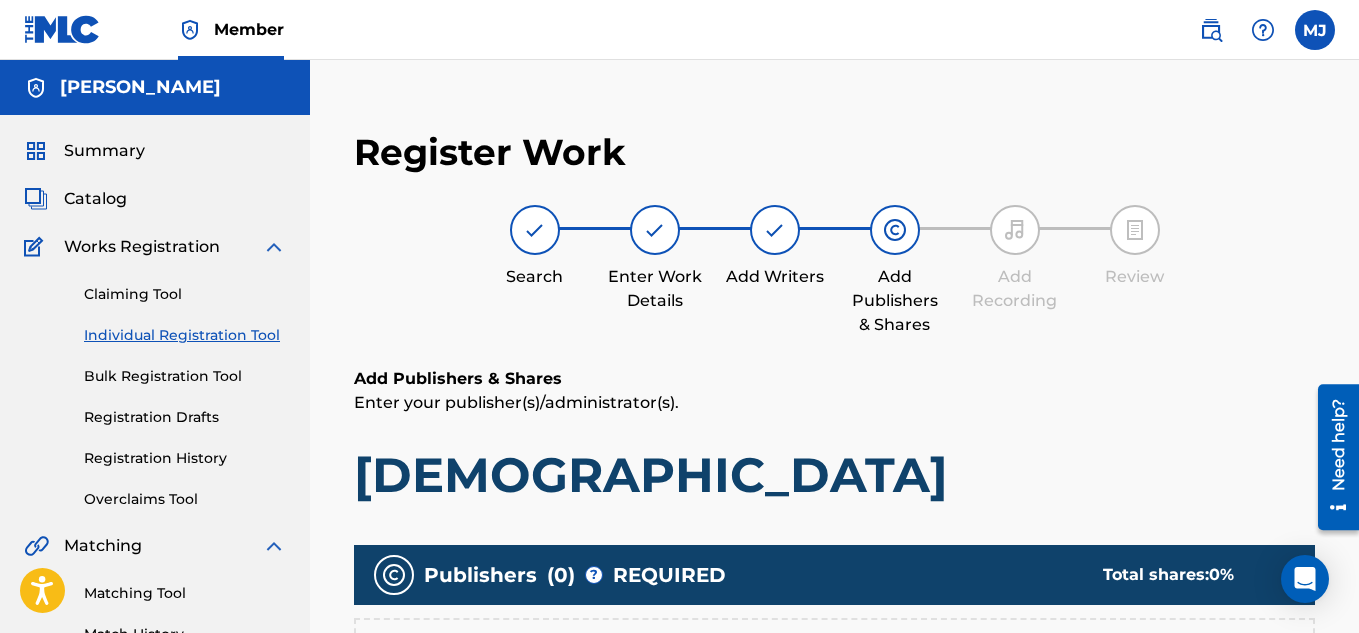 click at bounding box center (1315, 30) 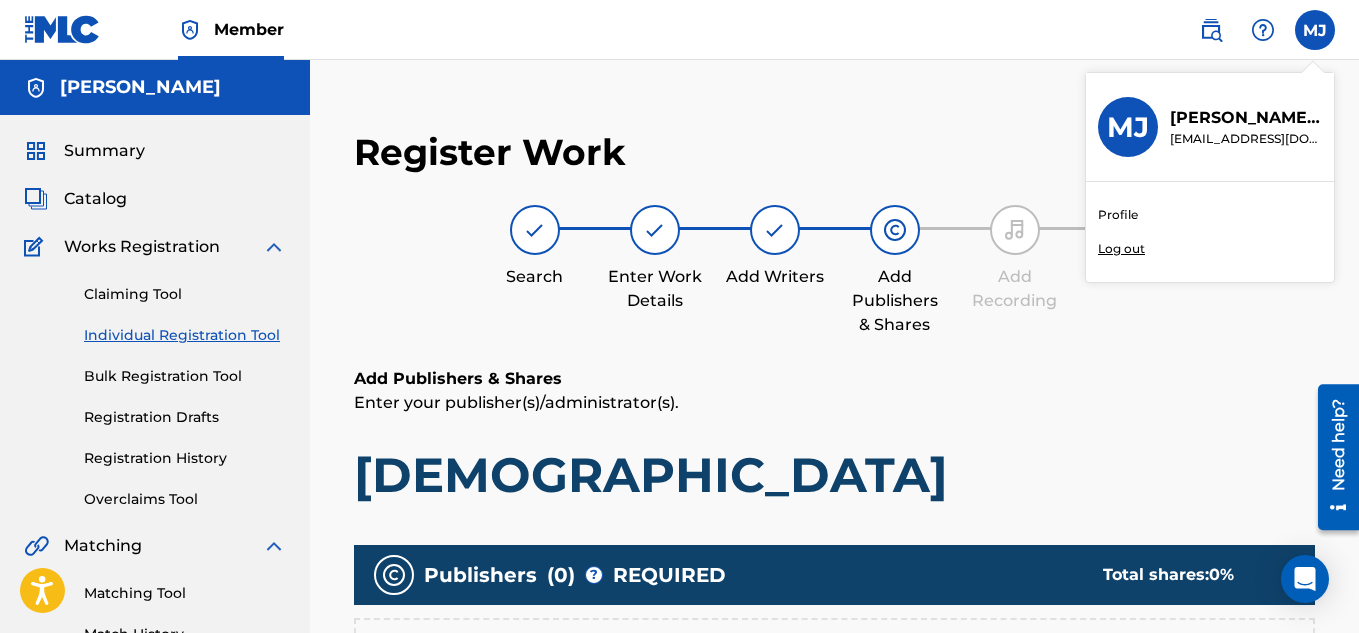 click on "Profile" at bounding box center [1118, 215] 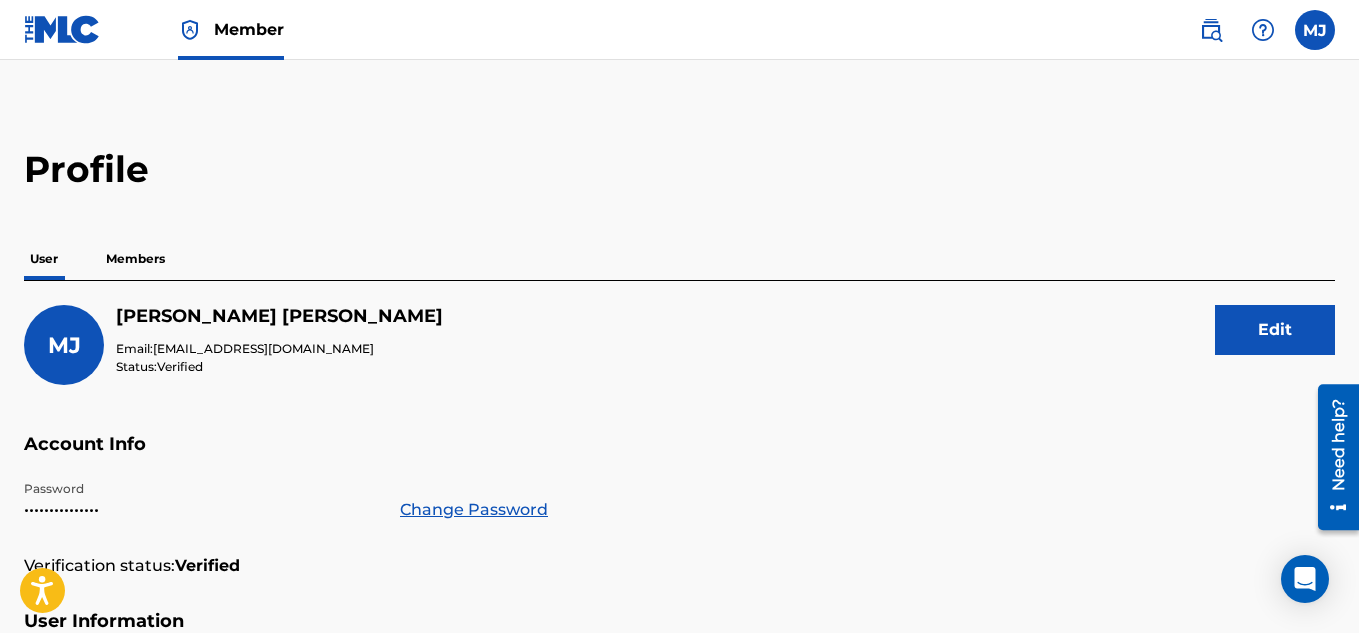 scroll, scrollTop: 0, scrollLeft: 0, axis: both 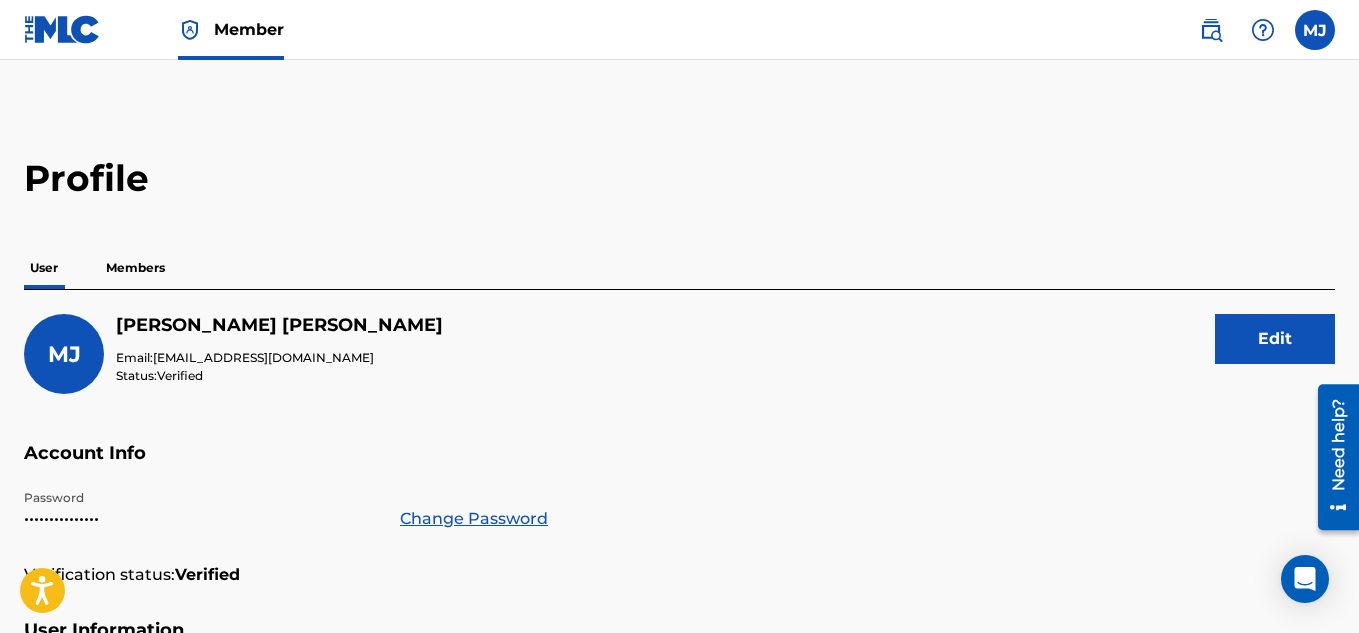 click on "Members" at bounding box center (135, 268) 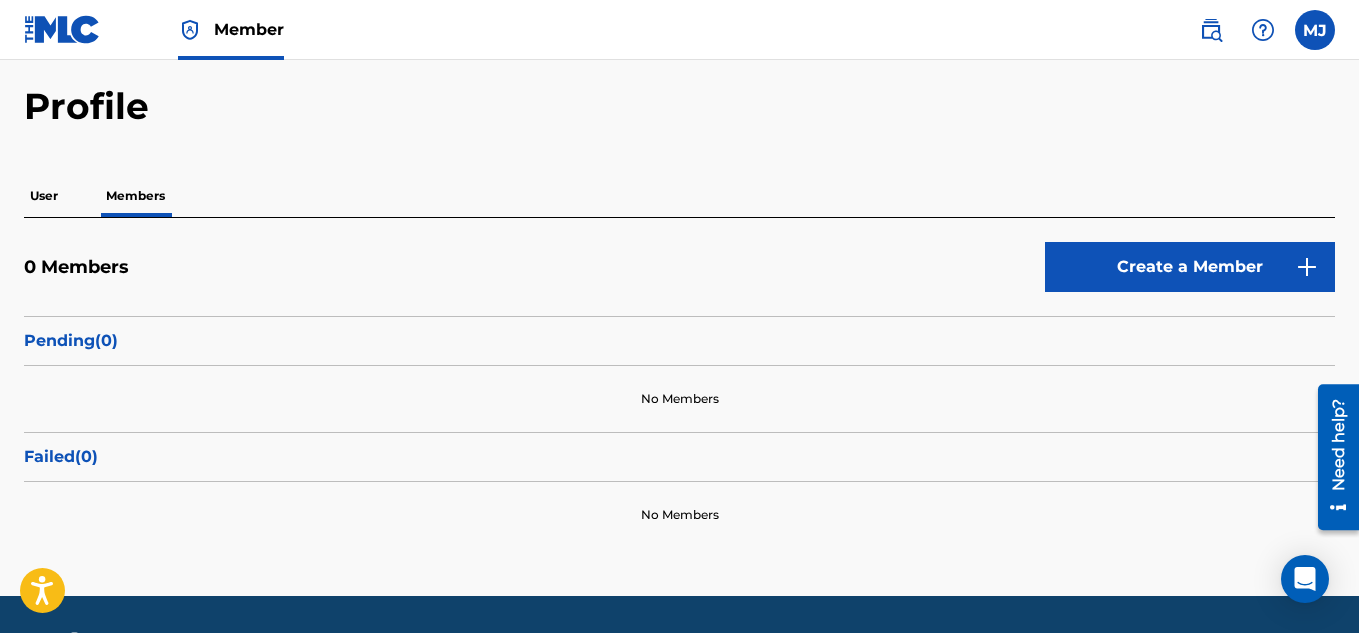 scroll, scrollTop: 0, scrollLeft: 0, axis: both 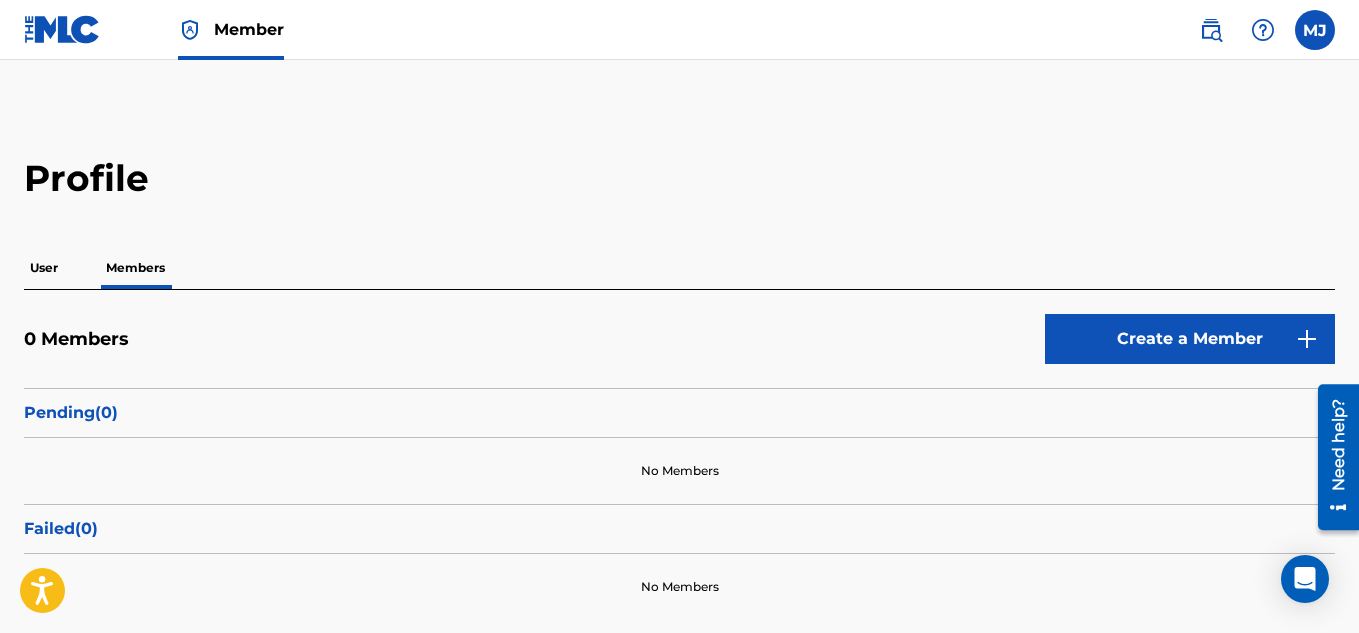 click at bounding box center [1263, 30] 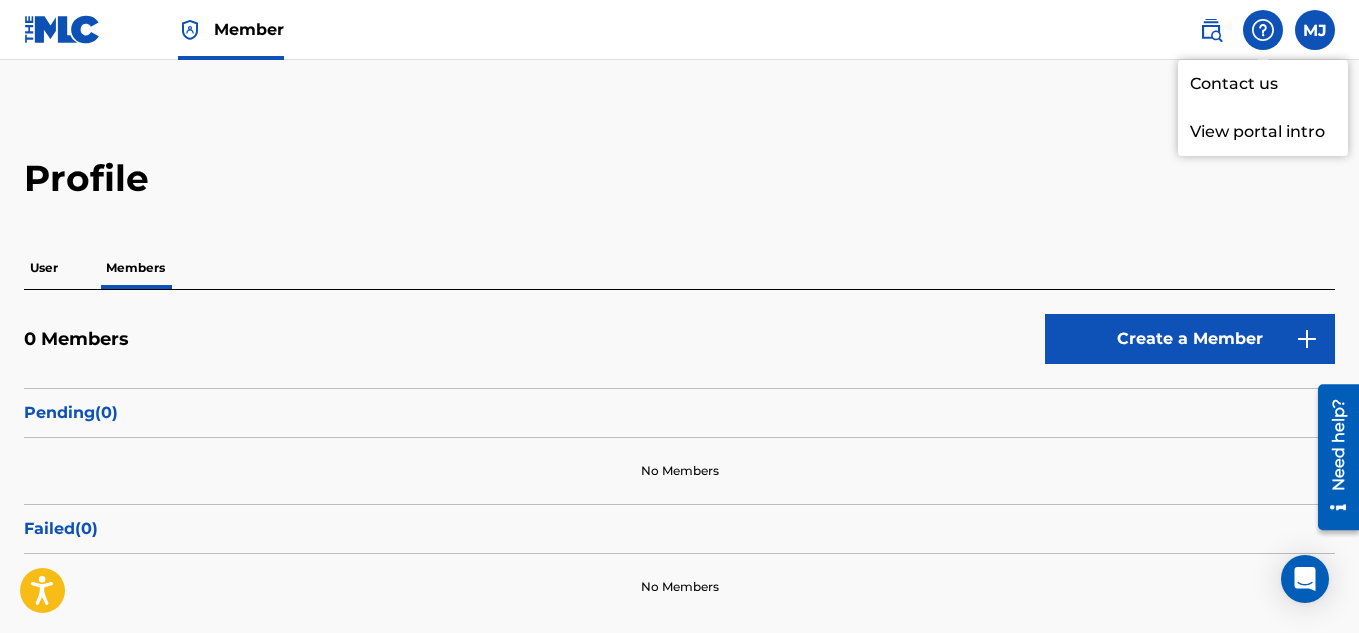 click on "Profile User Members 0   Members Create a Member Pending  ( 0 ) No Members Failed  ( 0 ) No Members" at bounding box center (679, 364) 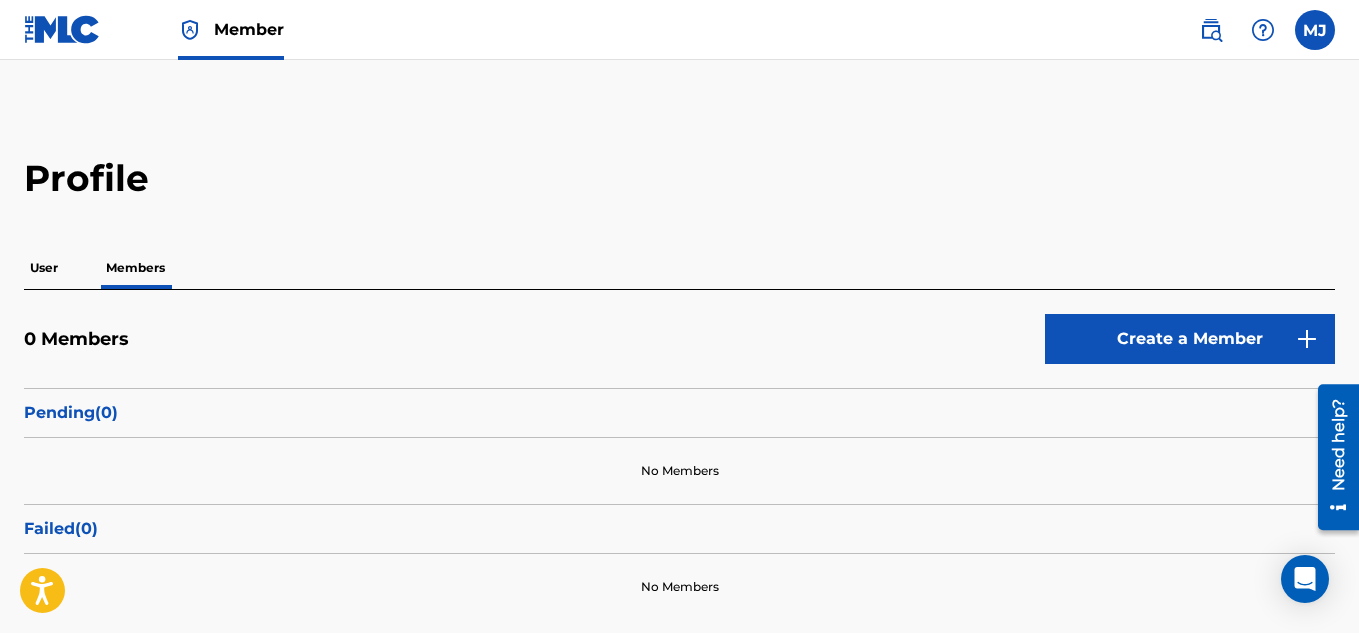 click at bounding box center [1211, 30] 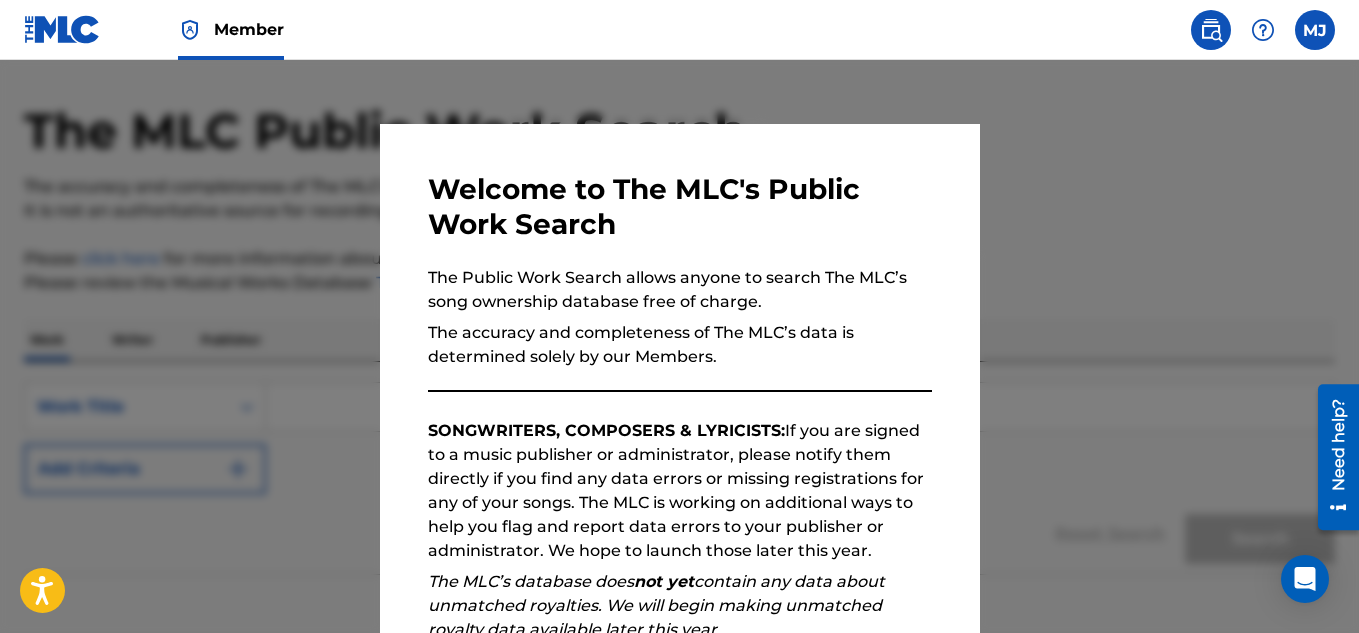 scroll, scrollTop: 65, scrollLeft: 0, axis: vertical 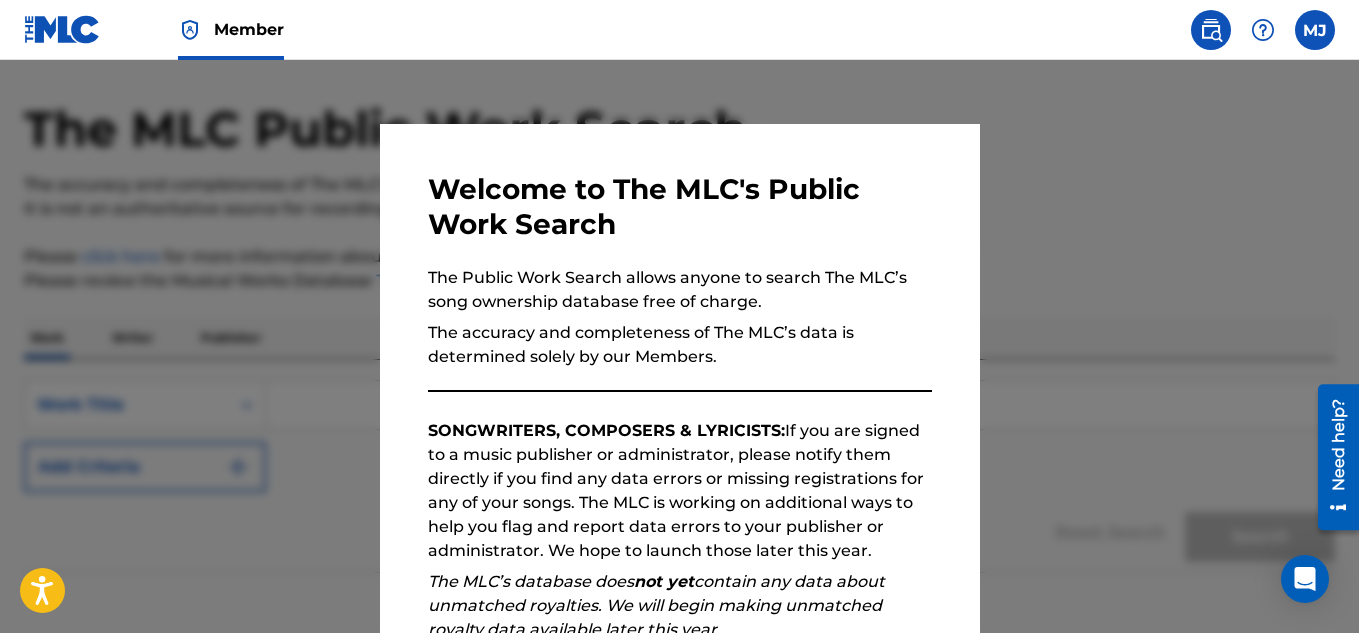 click on "Welcome to The MLC's Public Work Search The Public Work Search allows anyone to search The MLC’s song ownership database free of charge. The accuracy and completeness of The MLC’s data is determined solely by our Members. SONGWRITERS, COMPOSERS & LYRICISTS:  If you are signed to a music publisher or administrator, please notify them directly if you find any data errors or missing registrations for any of your songs. The MLC is working on additional ways to help you flag and report data errors to your publisher or administrator. We hope to launch those later this year. The MLC’s database does  not yet  contain any data about unmatched royalties. We will begin making unmatched royalty data available later this year. Please review the   Musical Works Database Terms of Use If you have any questions, please  contact us . Subscribe to our monthly newsletter! This message will reappear one week after it is closed. Continue" at bounding box center (680, 519) 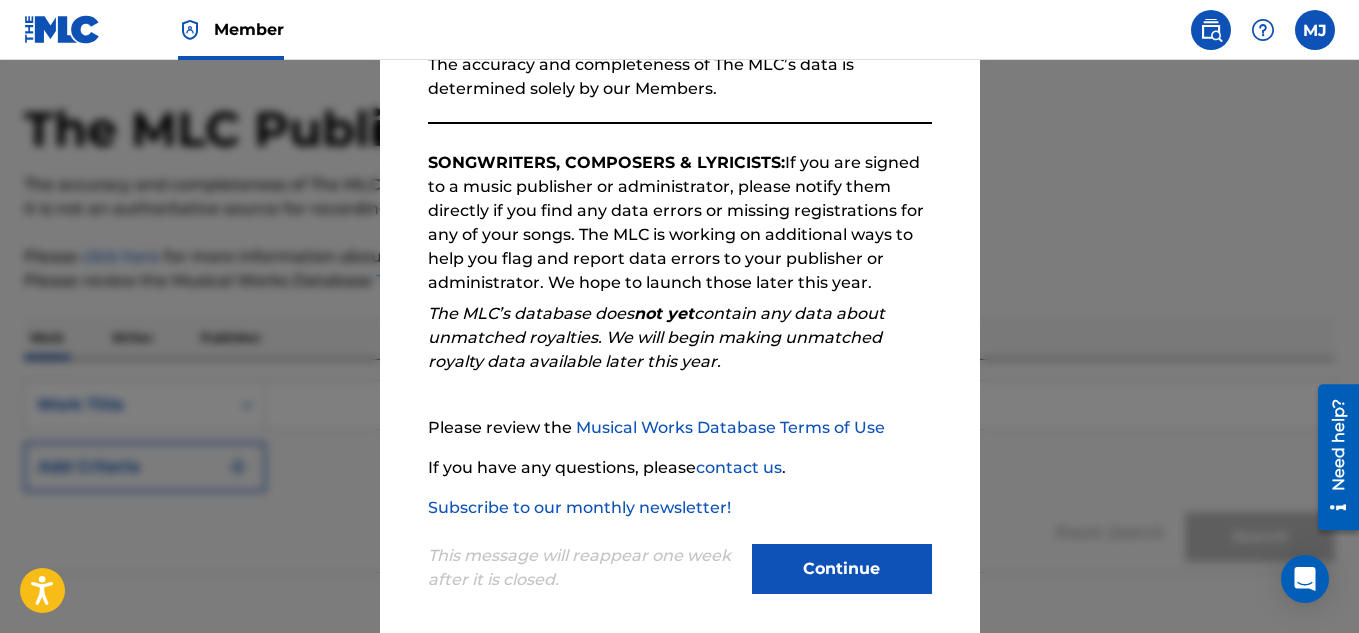 scroll, scrollTop: 282, scrollLeft: 0, axis: vertical 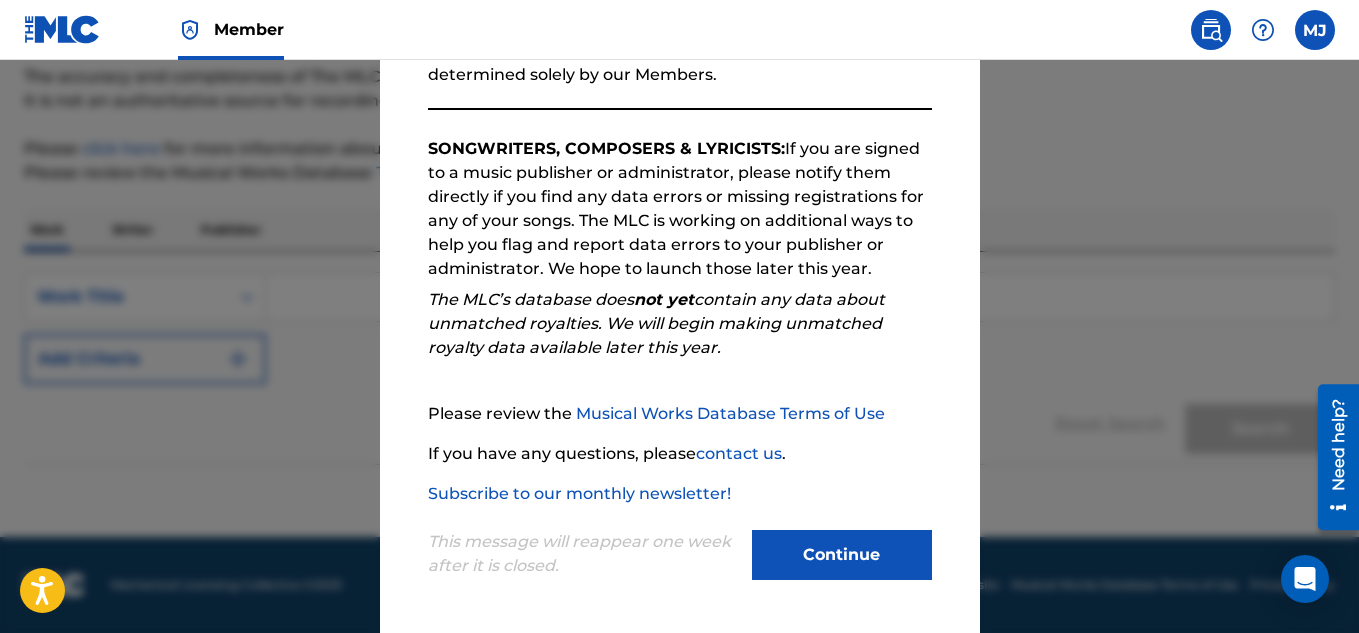 click on "Continue" at bounding box center [842, 555] 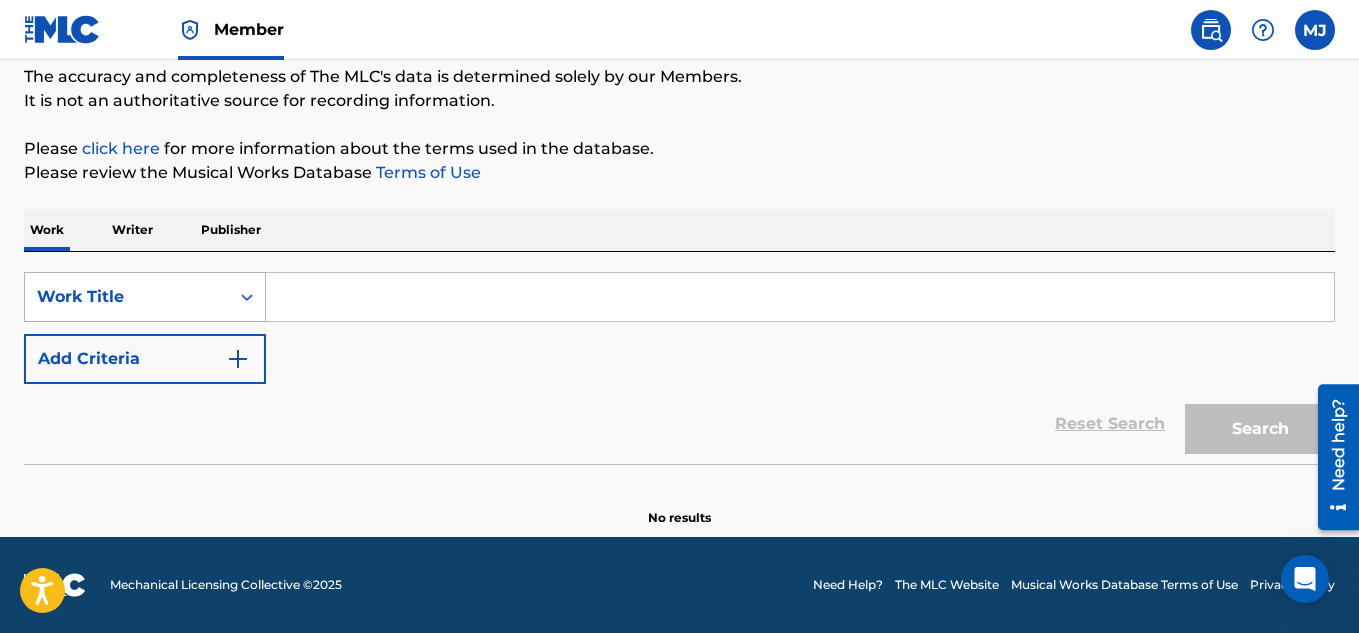 click 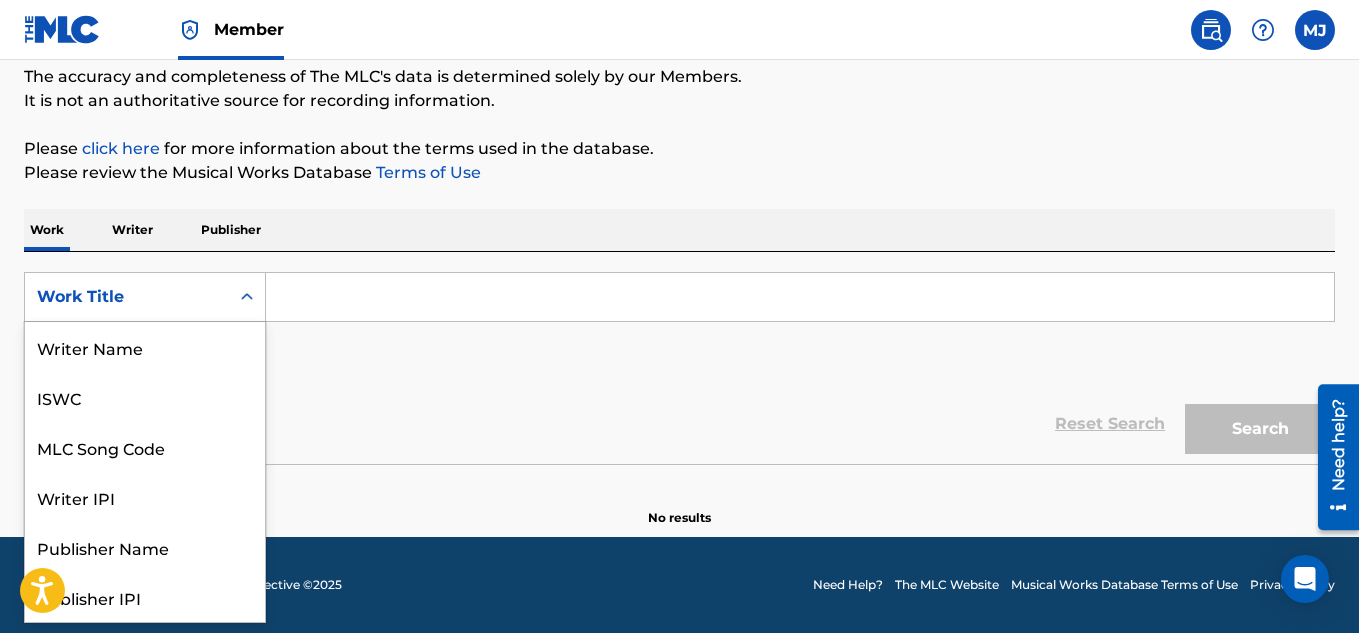 scroll, scrollTop: 100, scrollLeft: 0, axis: vertical 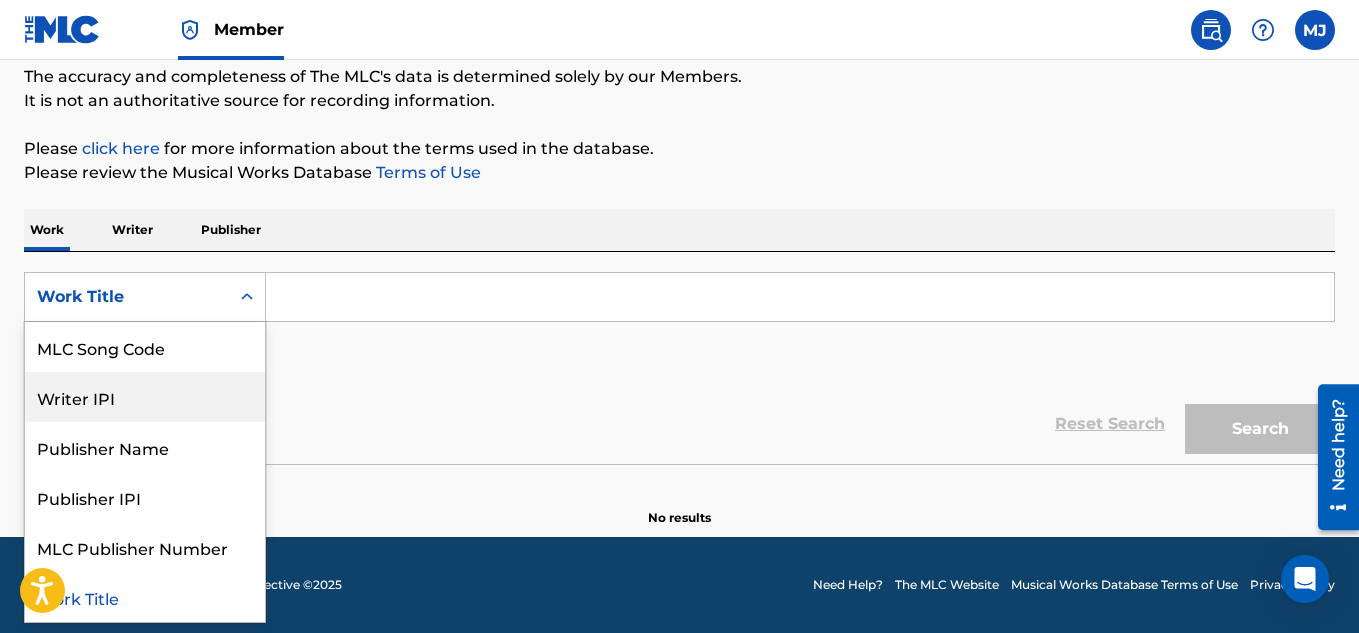 click on "Writer IPI" at bounding box center [145, 397] 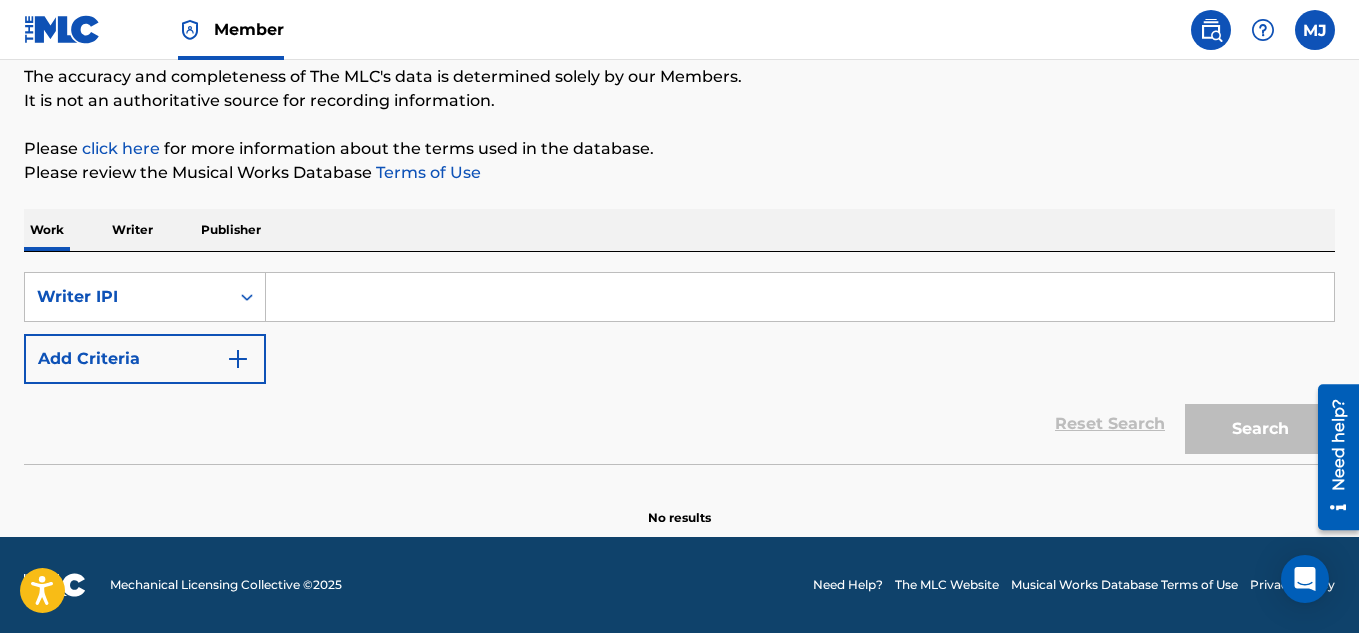 click at bounding box center [800, 297] 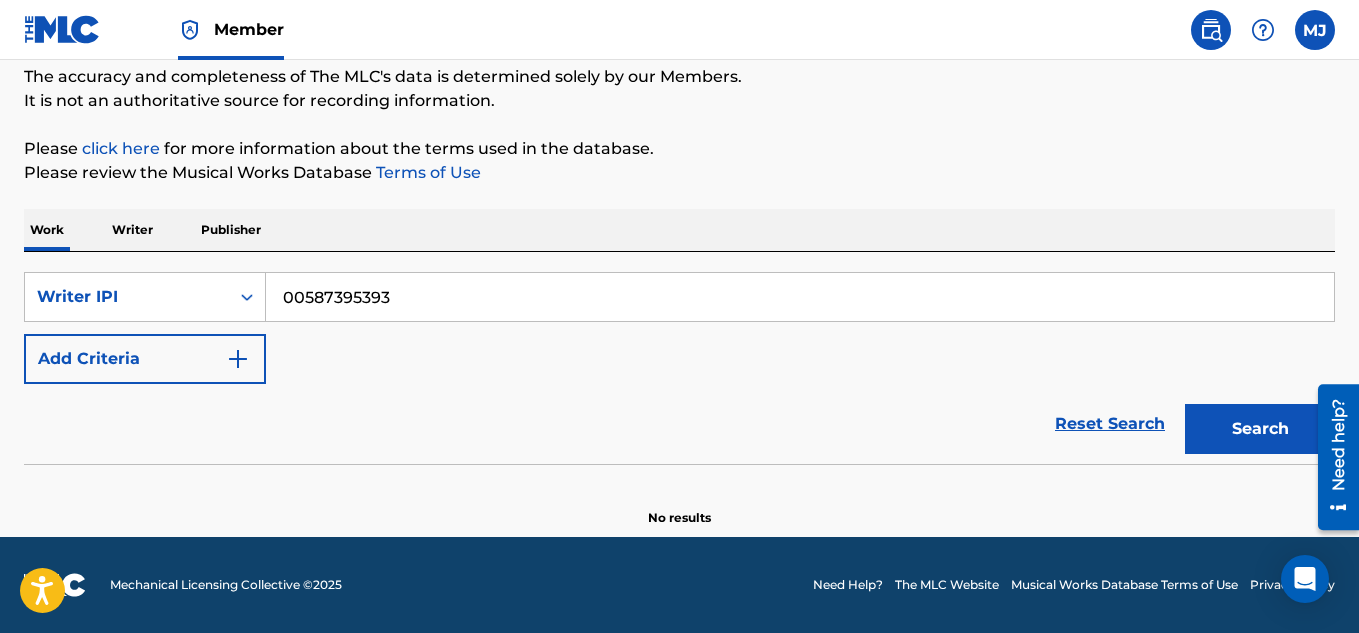 type on "00587395393" 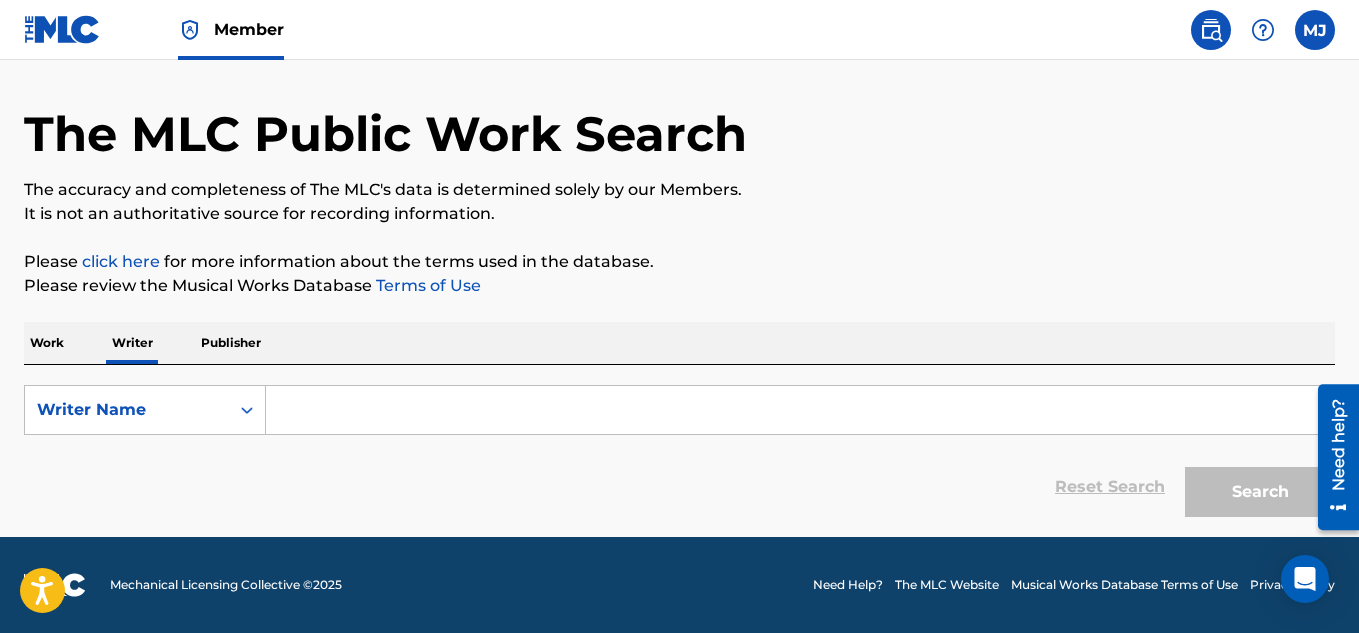 scroll, scrollTop: 0, scrollLeft: 0, axis: both 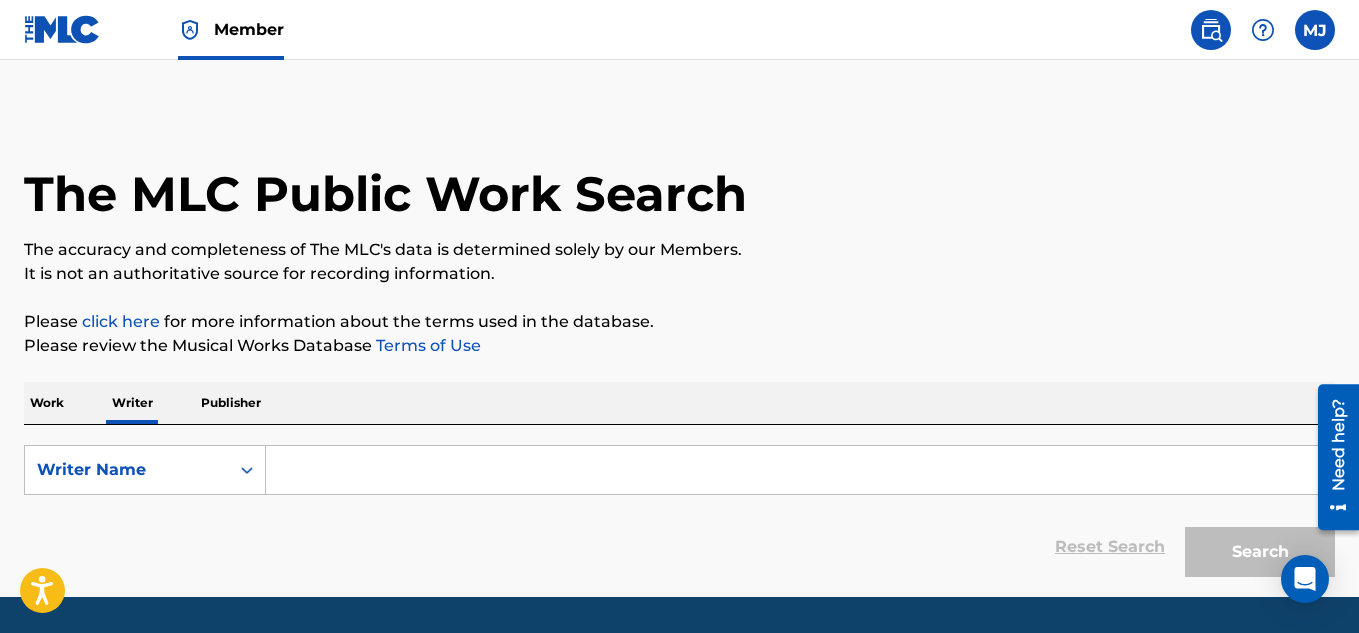 click at bounding box center [800, 470] 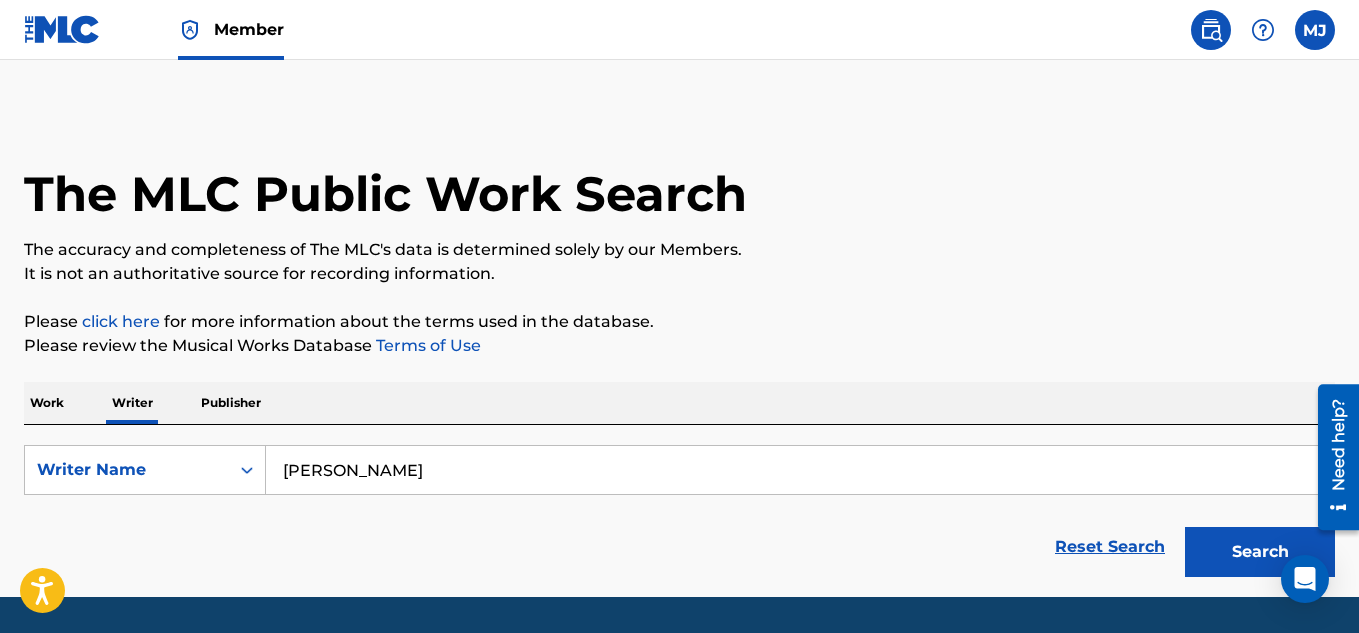 click on "Search" at bounding box center [1260, 552] 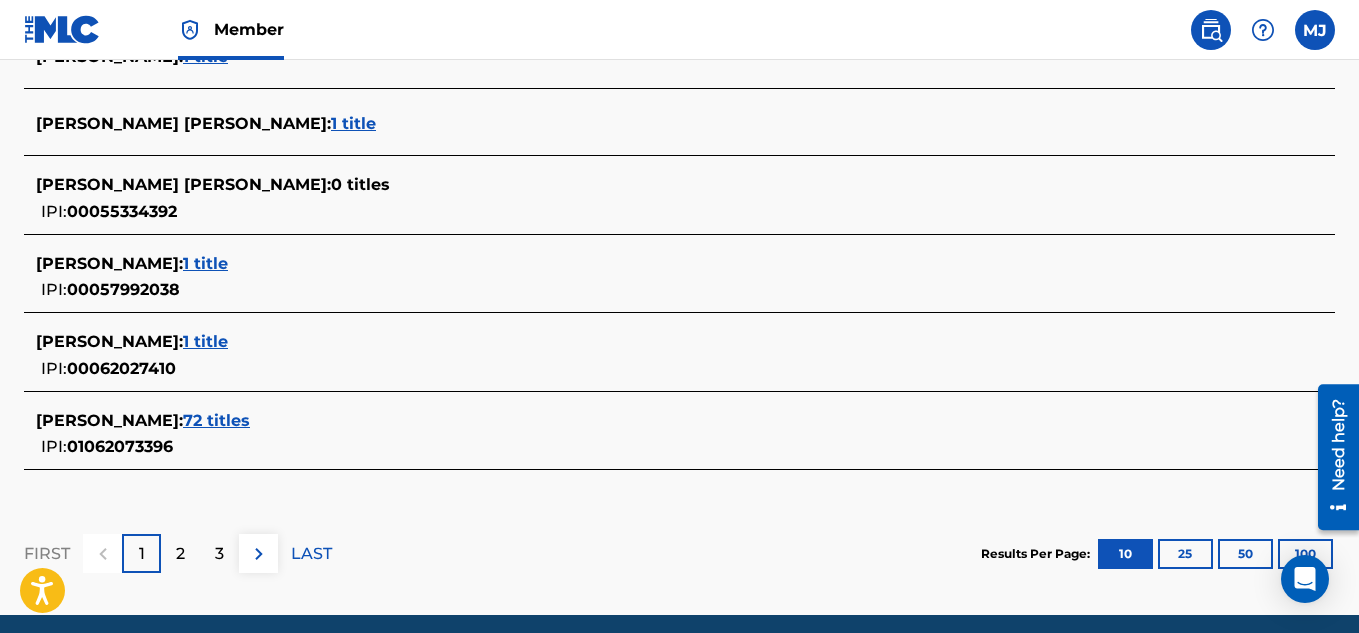 scroll, scrollTop: 940, scrollLeft: 0, axis: vertical 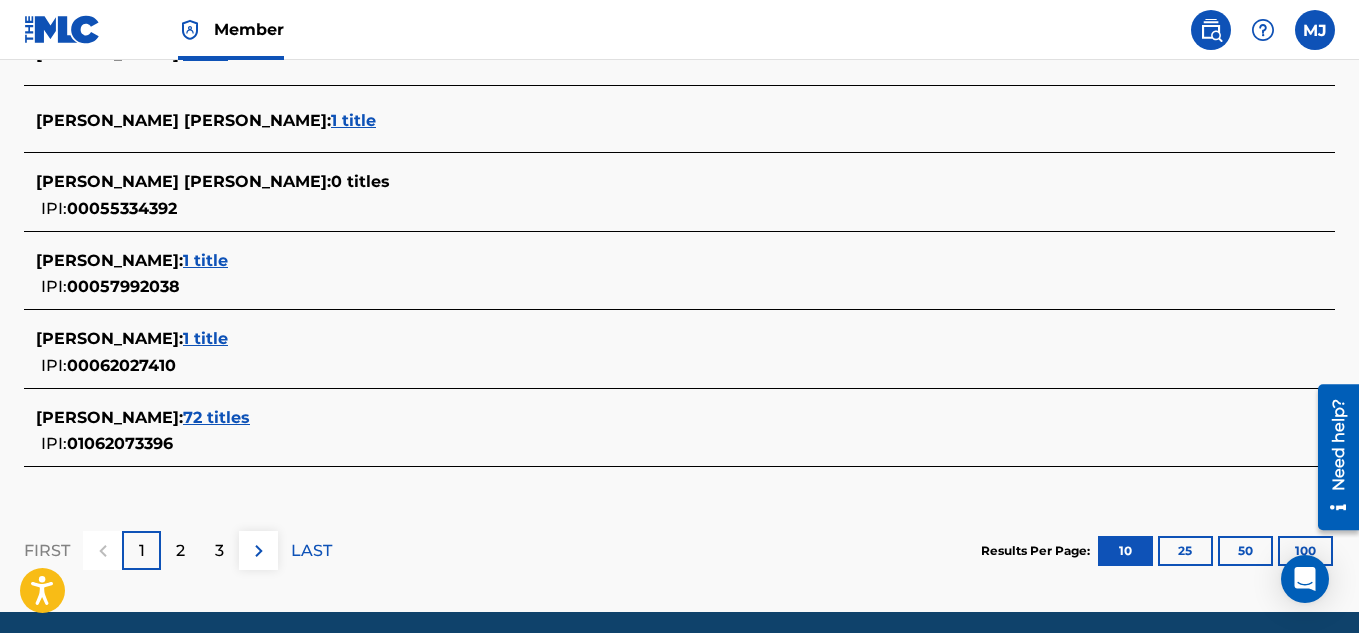 click on "2" at bounding box center (180, 551) 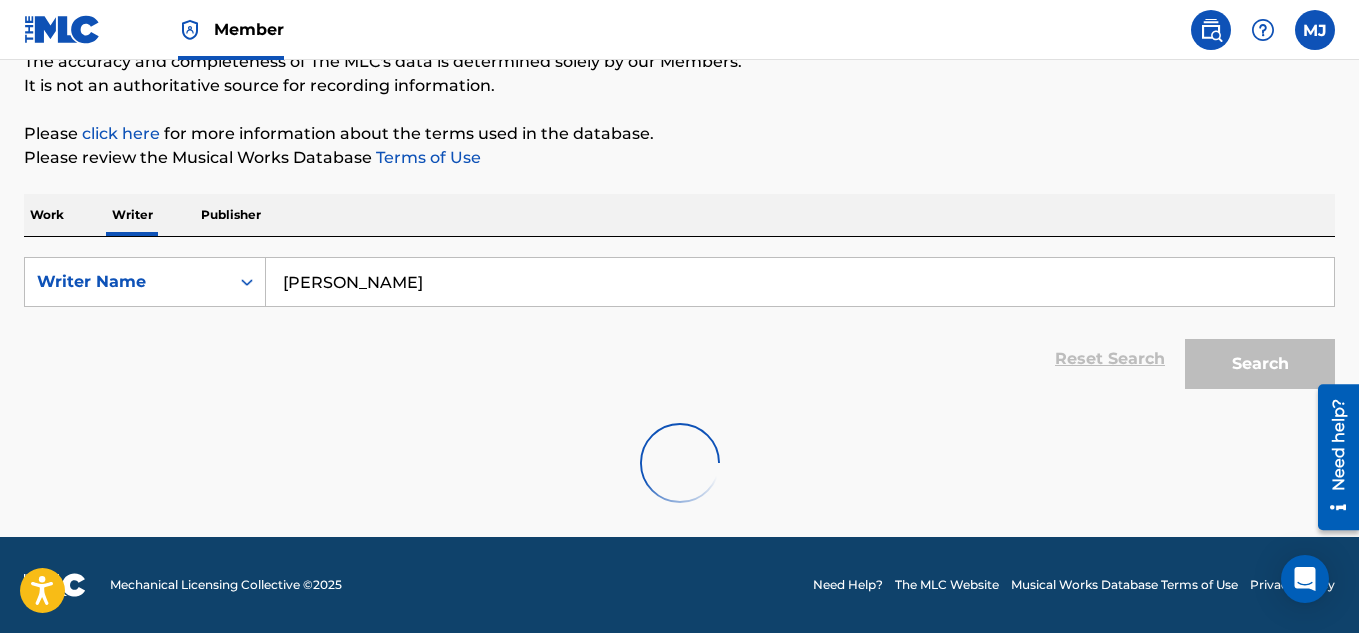 scroll, scrollTop: 940, scrollLeft: 0, axis: vertical 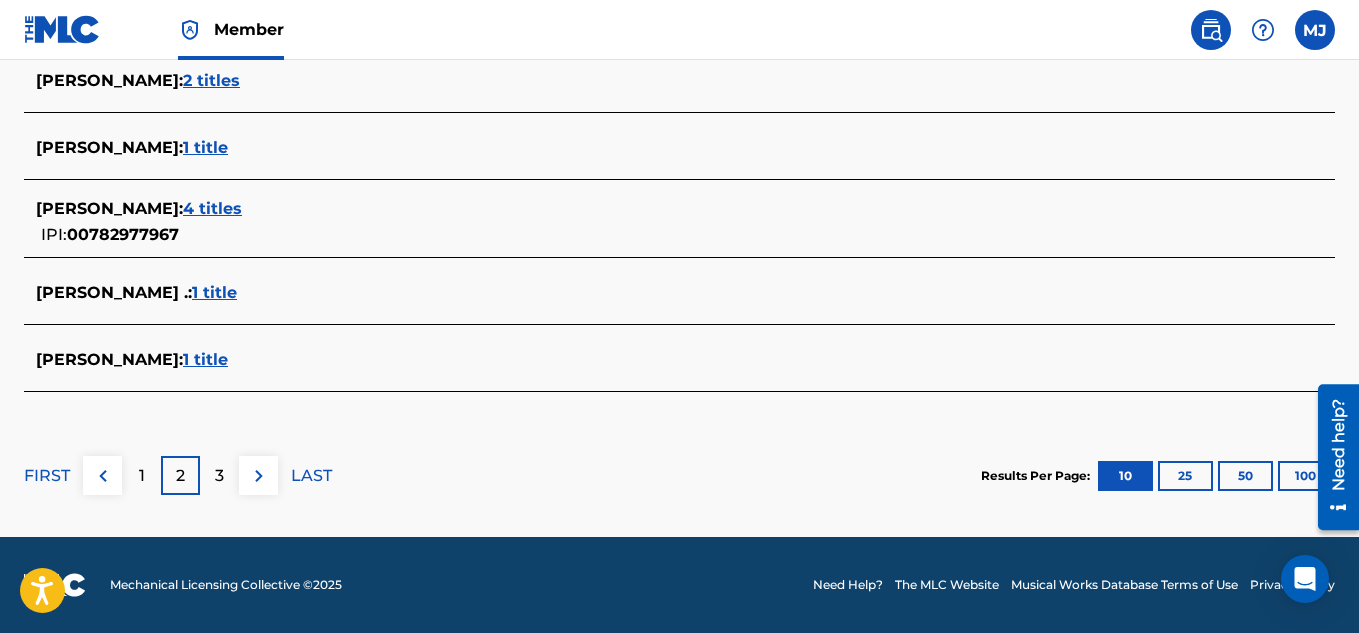 click on "3" at bounding box center (219, 476) 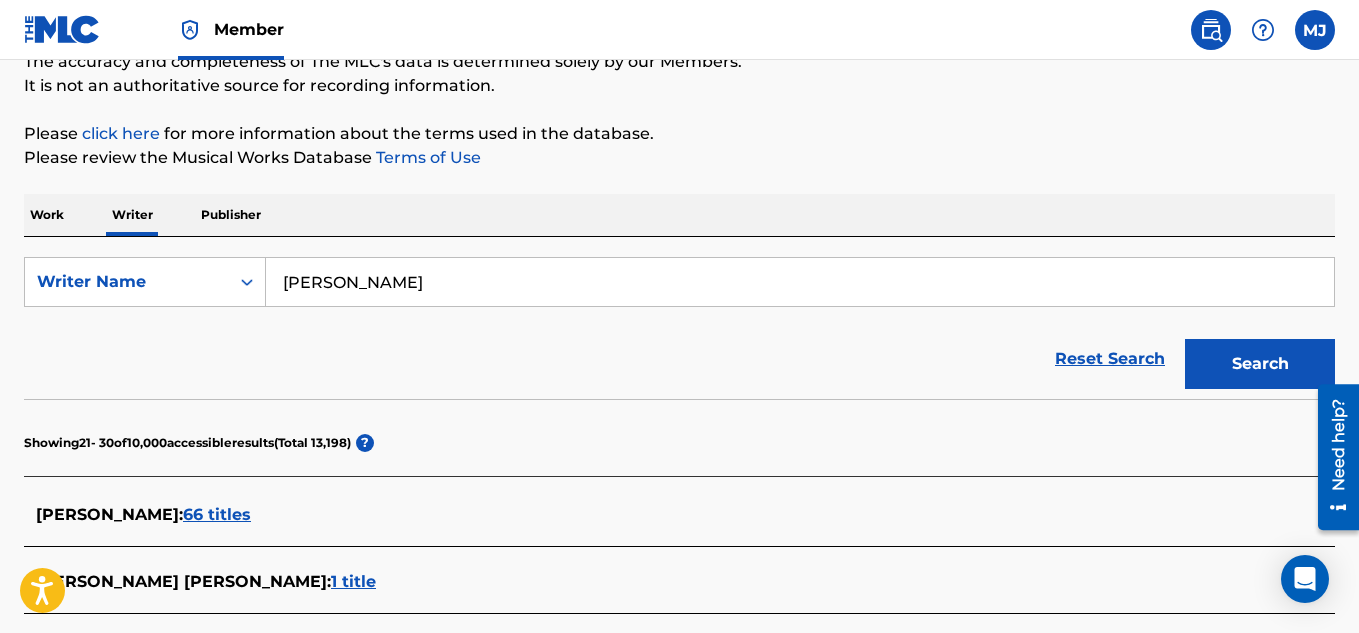 scroll, scrollTop: 969, scrollLeft: 0, axis: vertical 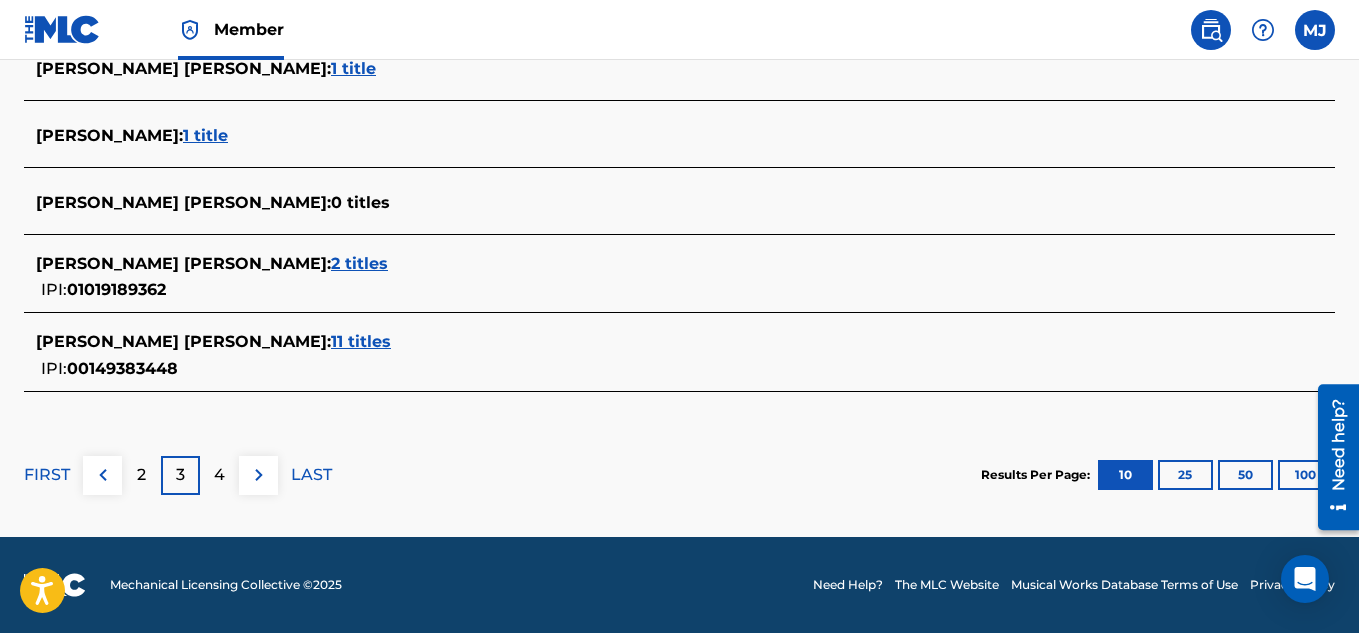 click on "4" at bounding box center [219, 475] 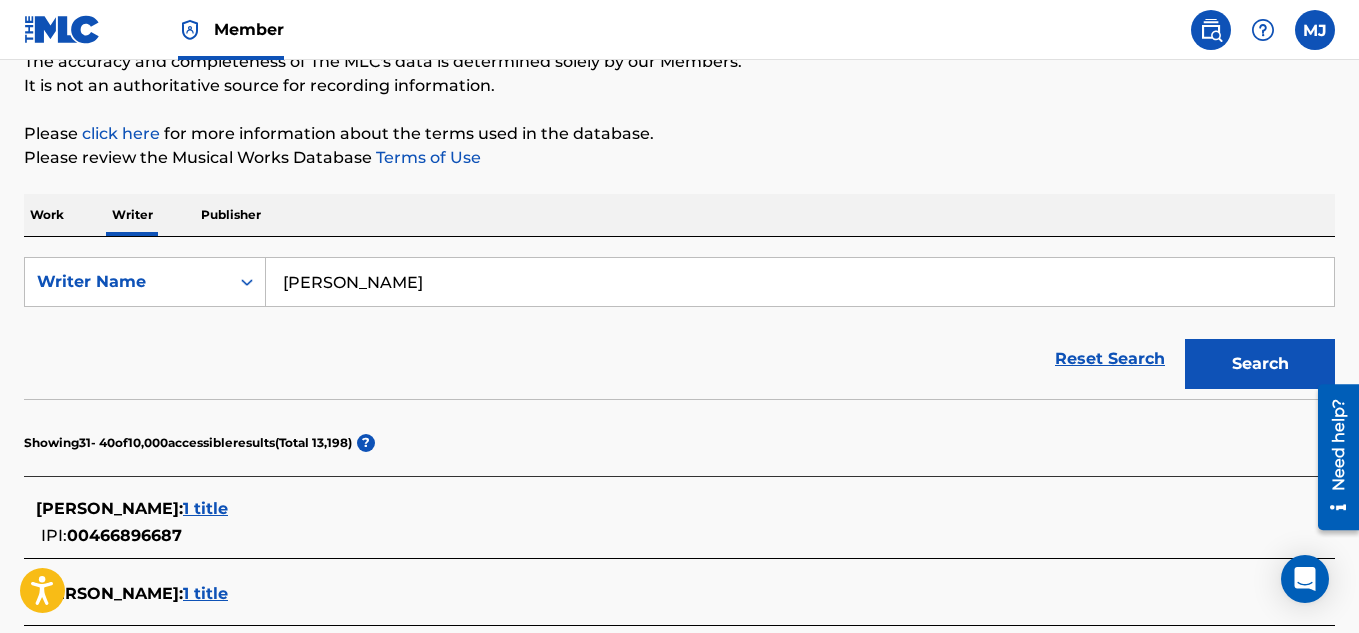 scroll, scrollTop: 981, scrollLeft: 0, axis: vertical 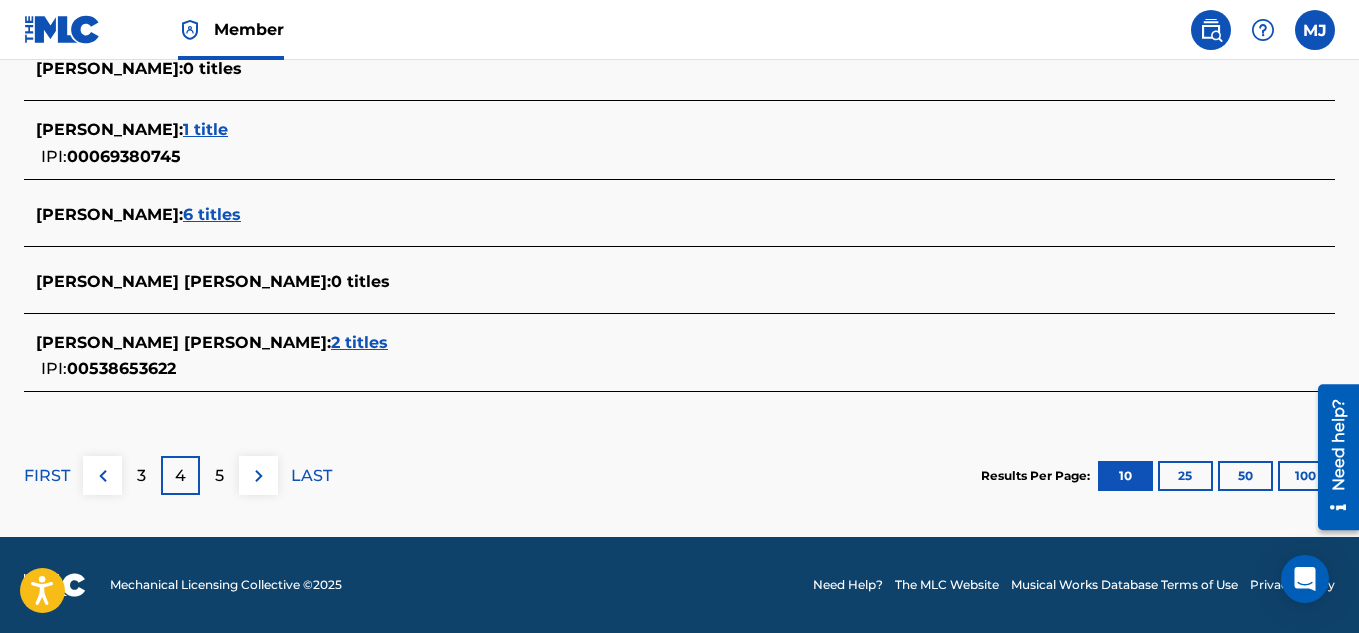click on "5" at bounding box center (219, 476) 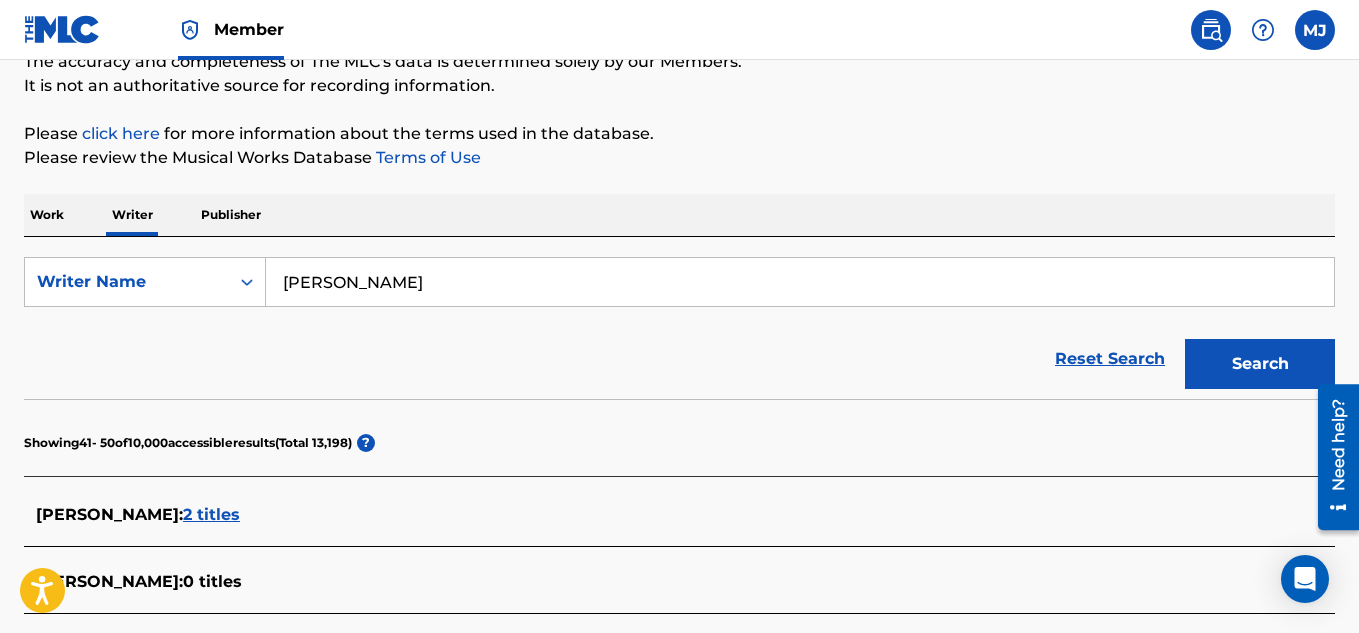 scroll, scrollTop: 958, scrollLeft: 0, axis: vertical 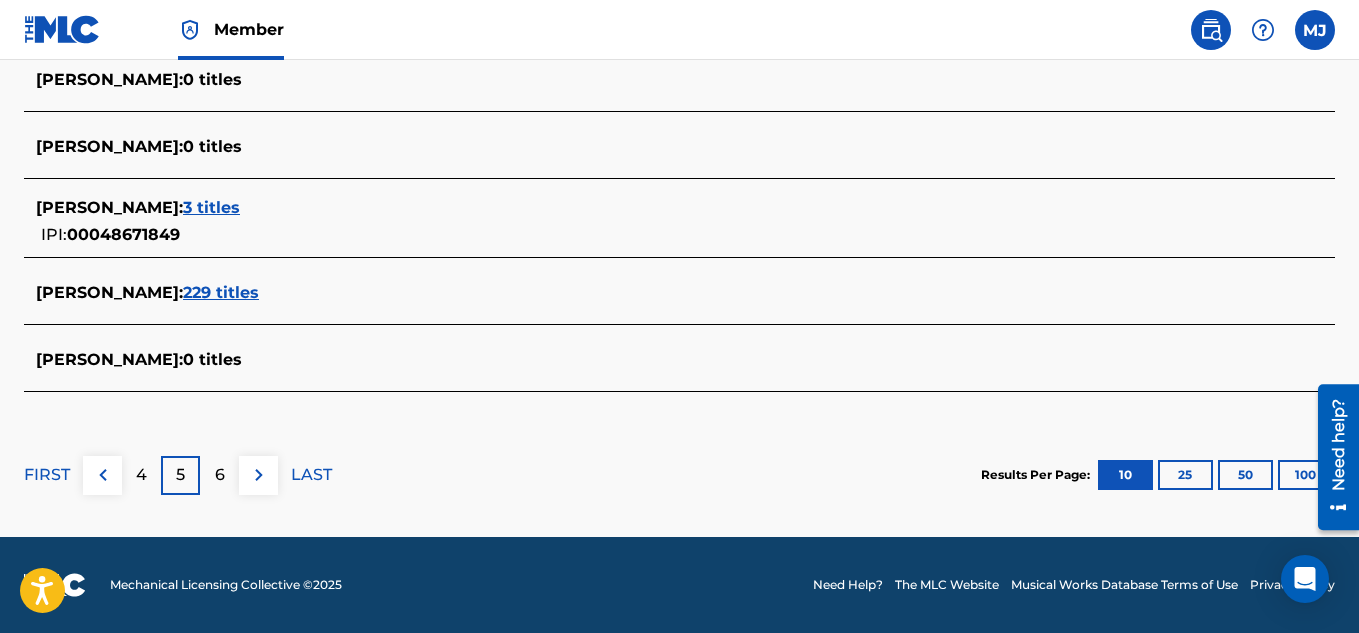 click on "Showing  41  -   50  of  10,000  accessible  results  (Total   13,198 ) ? [PERSON_NAME] :  2 titles [PERSON_NAME] :  0 titles SMALL [PERSON_NAME] :  1 title [PERSON_NAME] :  3 titles [PERSON_NAME] :  1 title [PERSON_NAME] :  0 titles [PERSON_NAME] :  0 titles [PERSON_NAME] :  3 titles IPI:  00048671849 [PERSON_NAME] :  229 titles [PERSON_NAME] :  0 titles FIRST 4 5 6 LAST Results Per Page: 10 25 50 100" at bounding box center [679, 78] 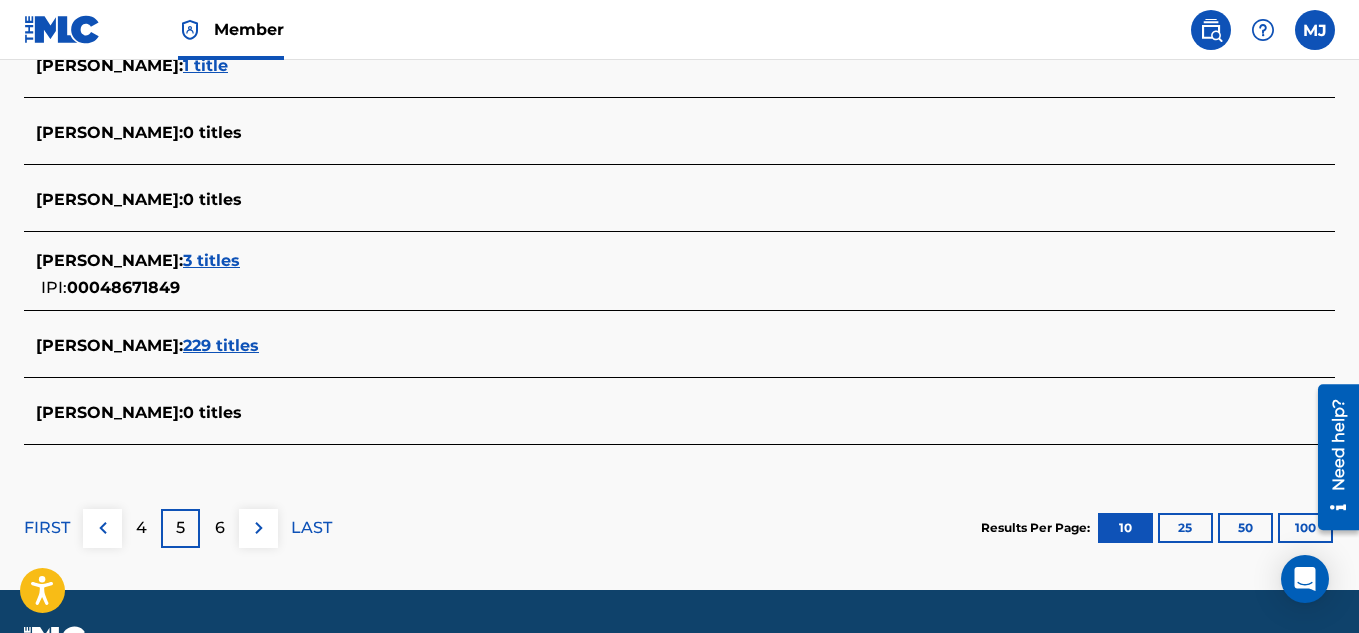 scroll, scrollTop: 958, scrollLeft: 0, axis: vertical 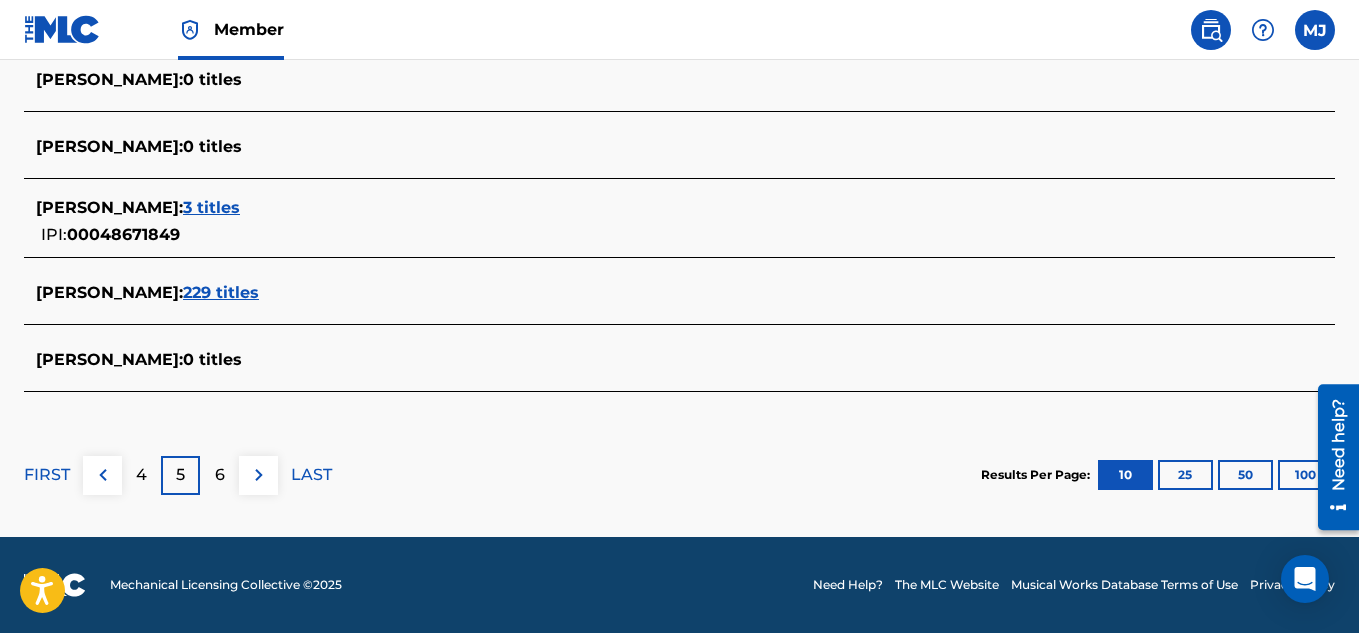 click on "6" at bounding box center [220, 475] 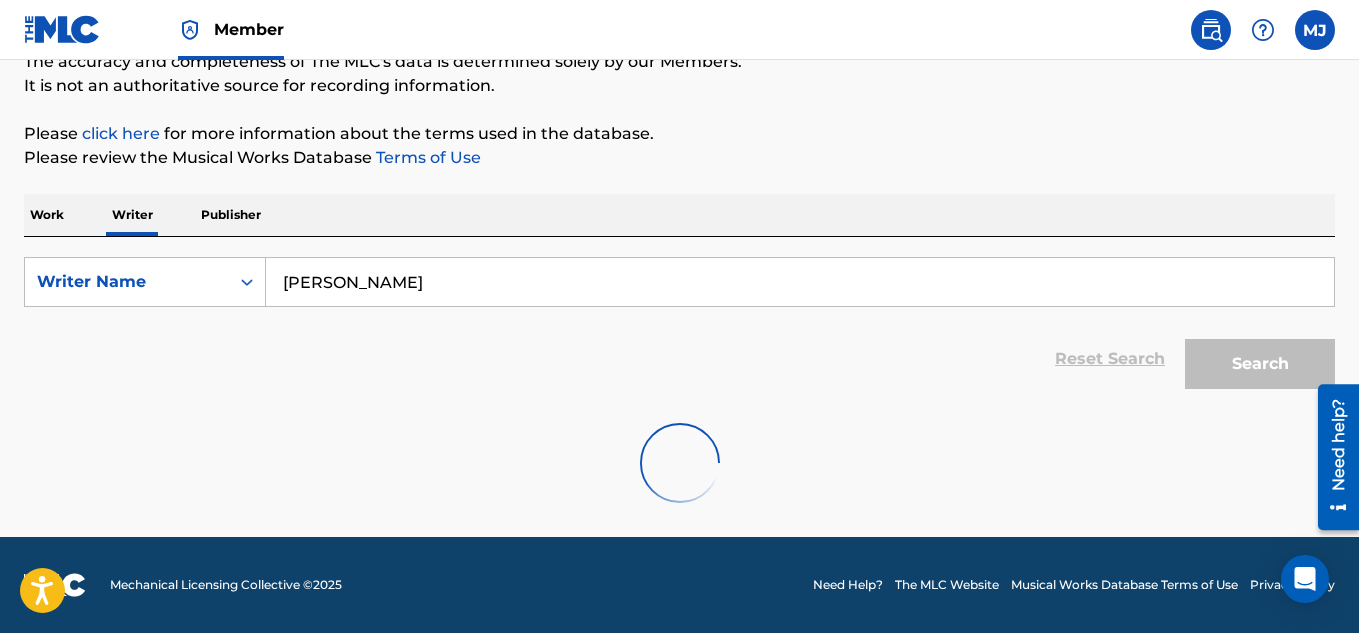 scroll, scrollTop: 958, scrollLeft: 0, axis: vertical 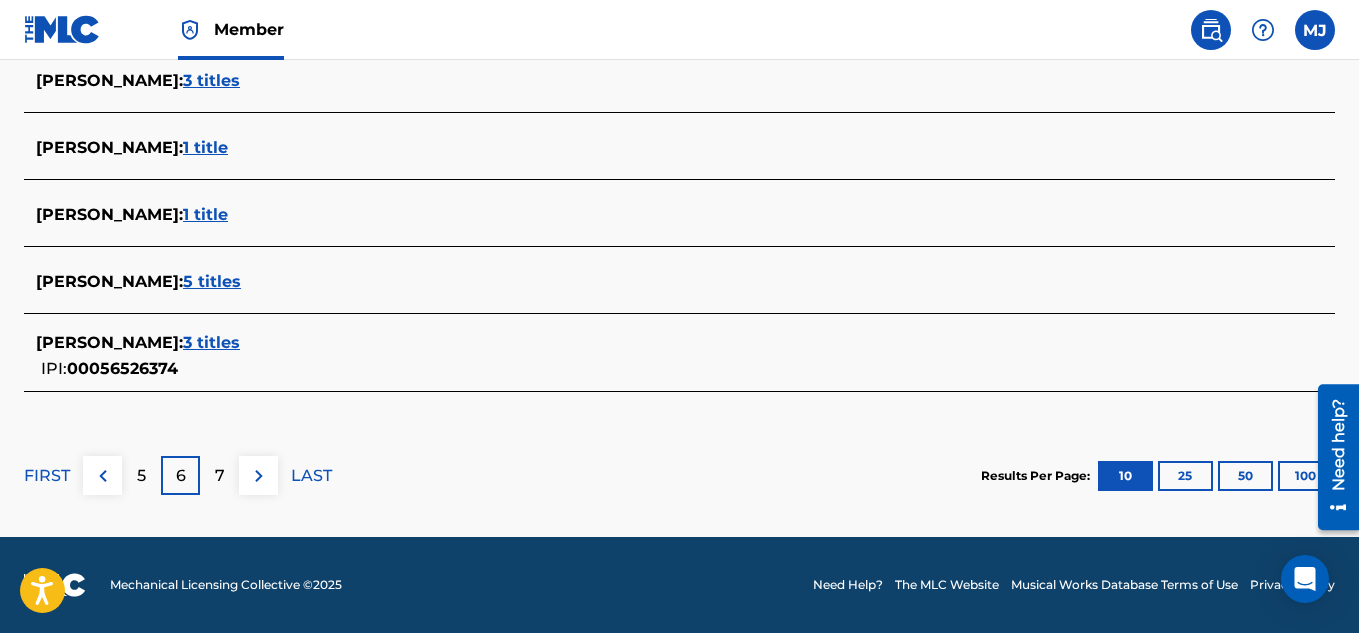 click on "7" at bounding box center (220, 476) 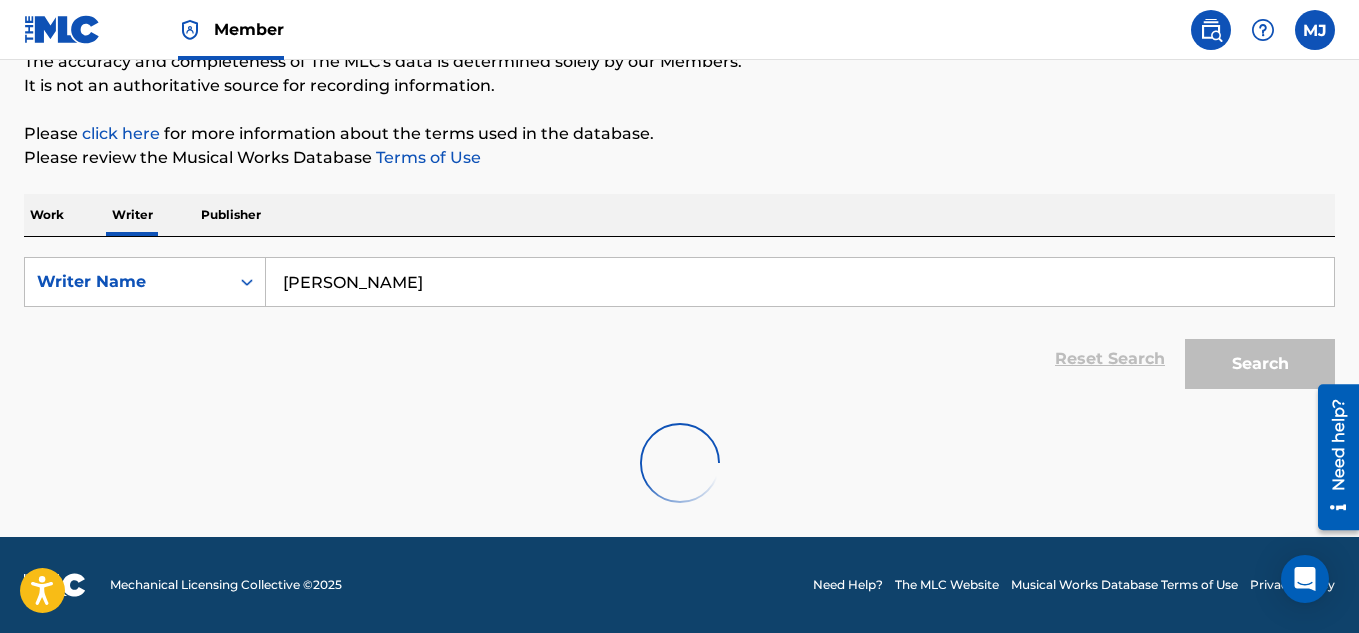 scroll, scrollTop: 969, scrollLeft: 0, axis: vertical 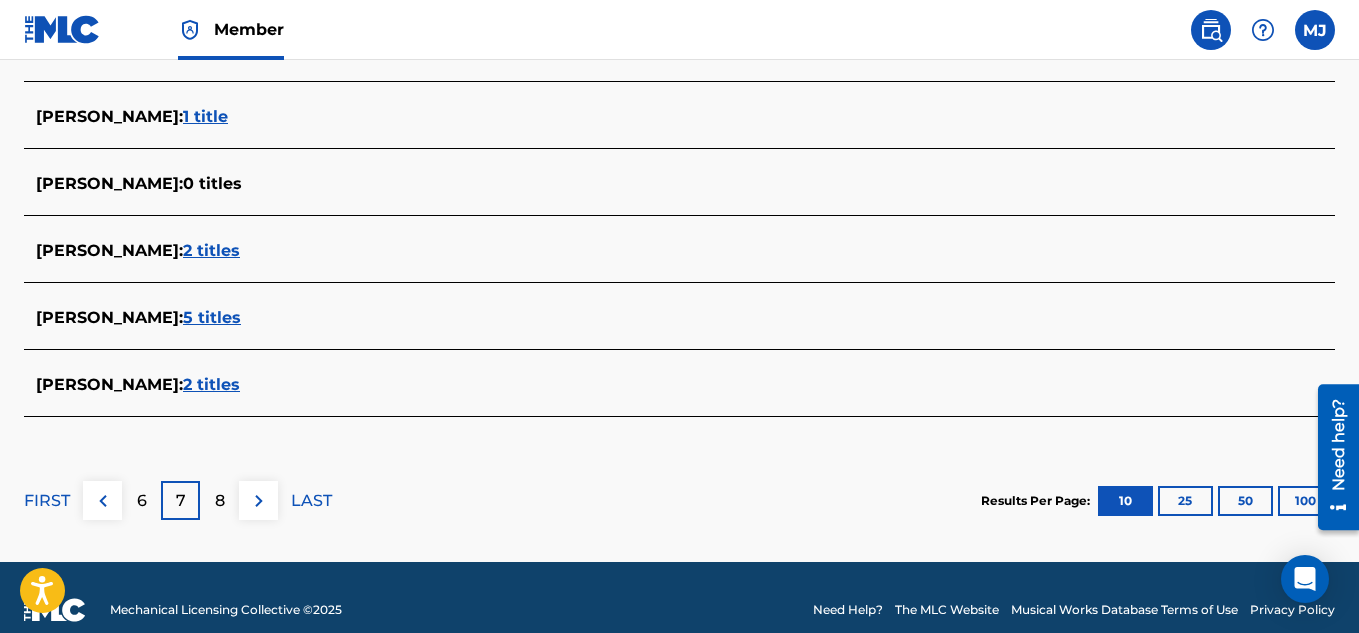 click on "8" at bounding box center [220, 501] 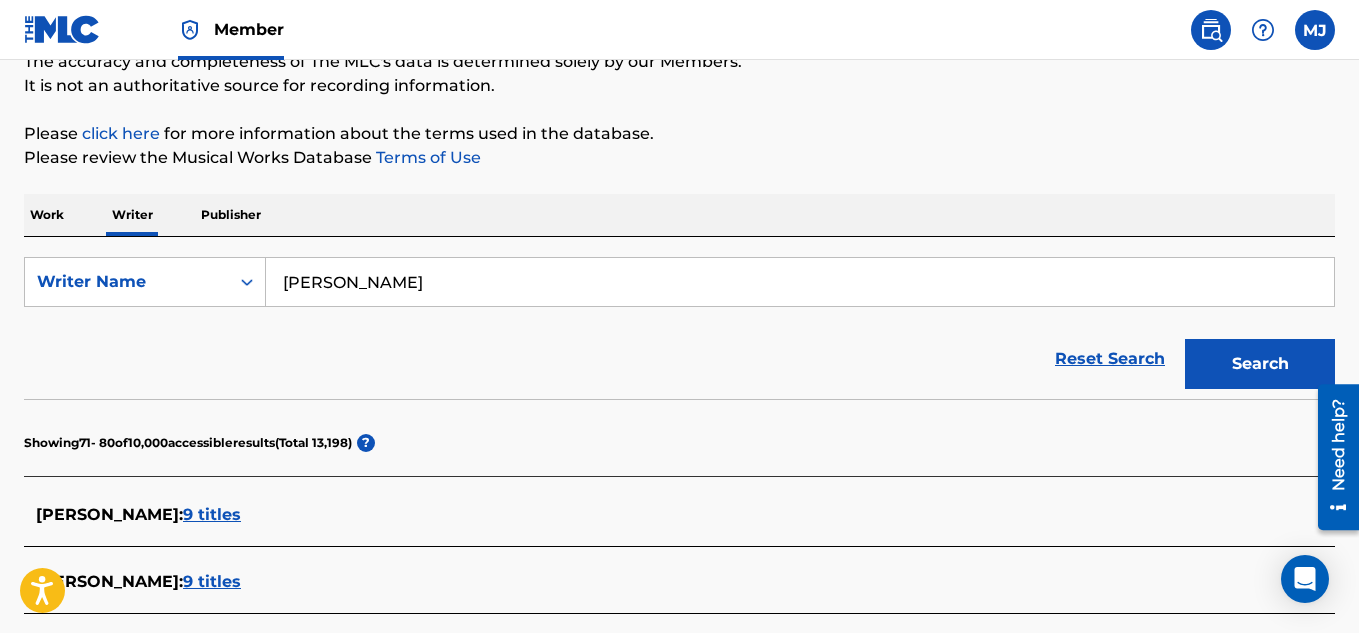 scroll, scrollTop: 944, scrollLeft: 0, axis: vertical 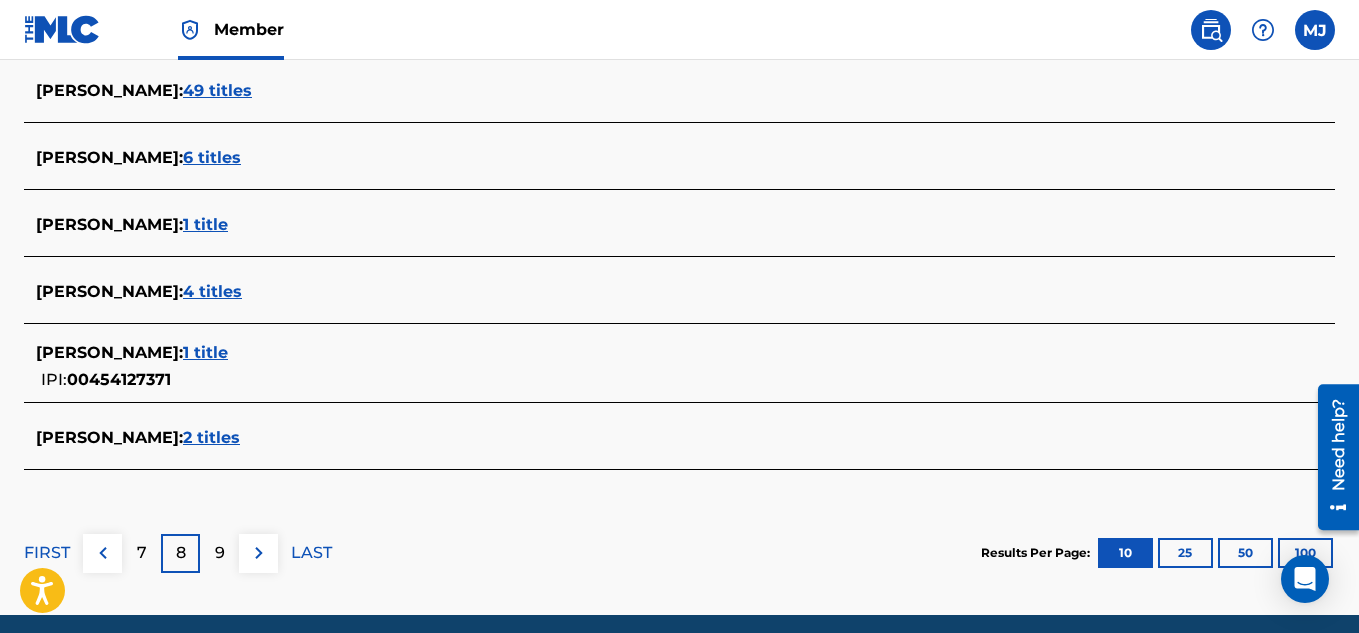 click on "9" at bounding box center [220, 553] 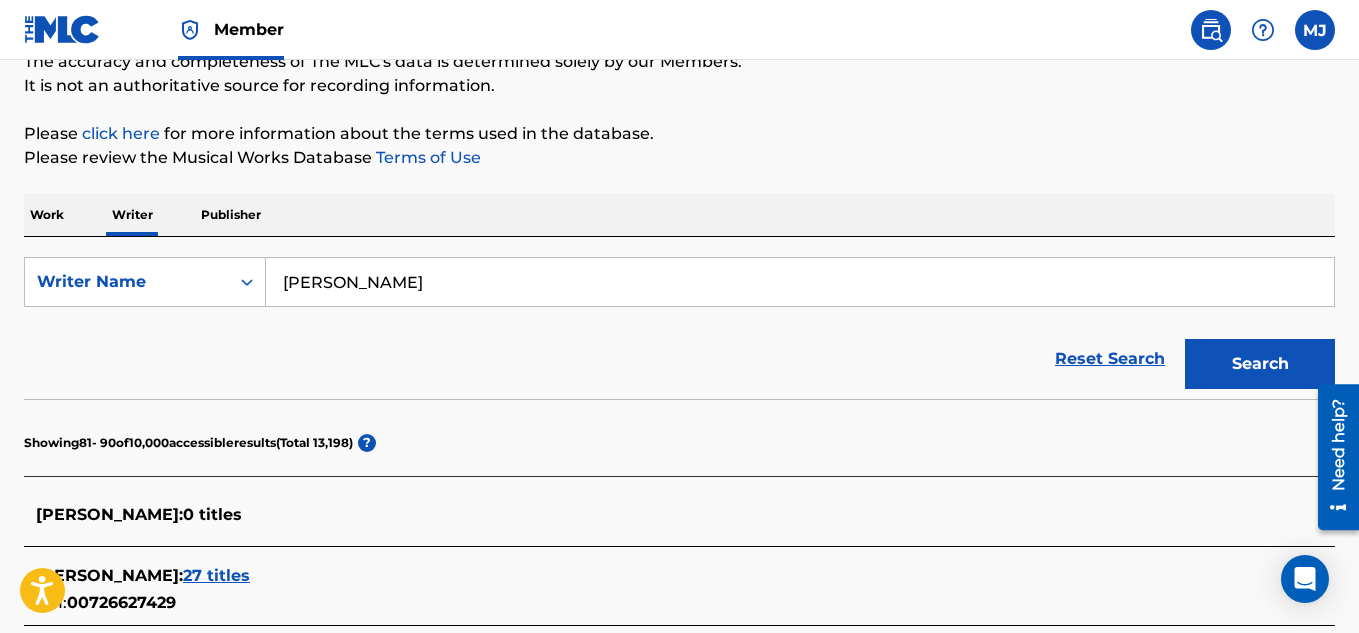 scroll, scrollTop: 880, scrollLeft: 0, axis: vertical 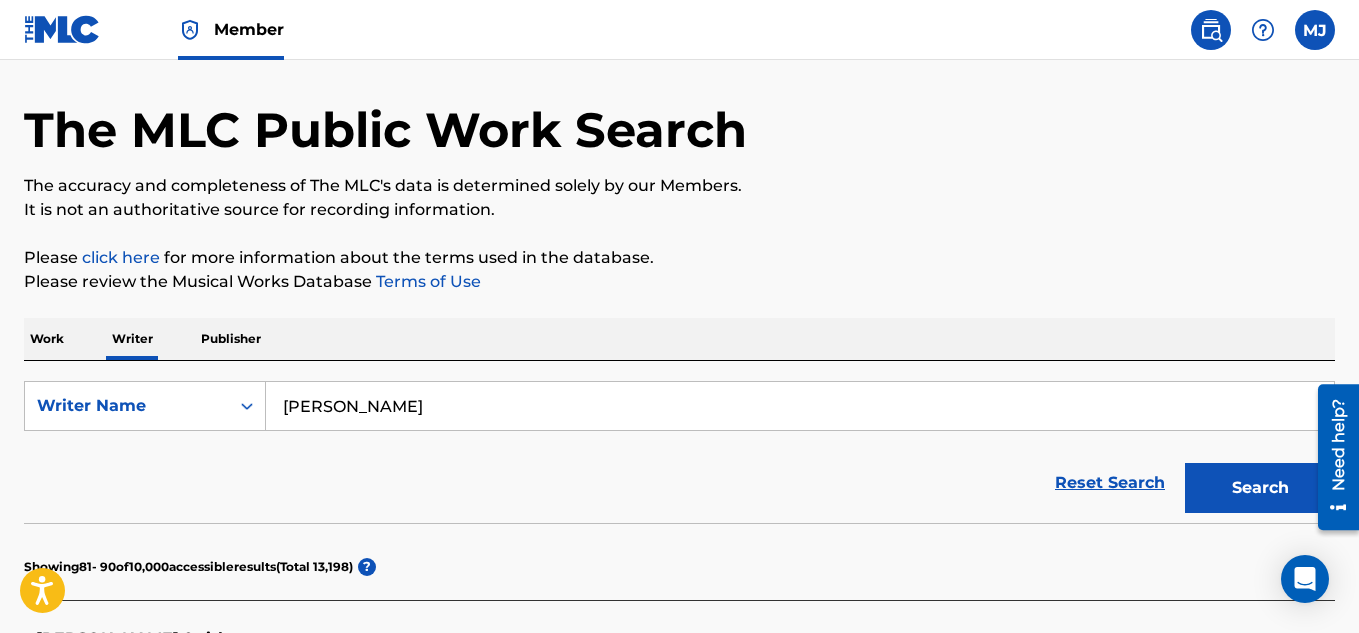 click on "[PERSON_NAME]" at bounding box center [800, 406] 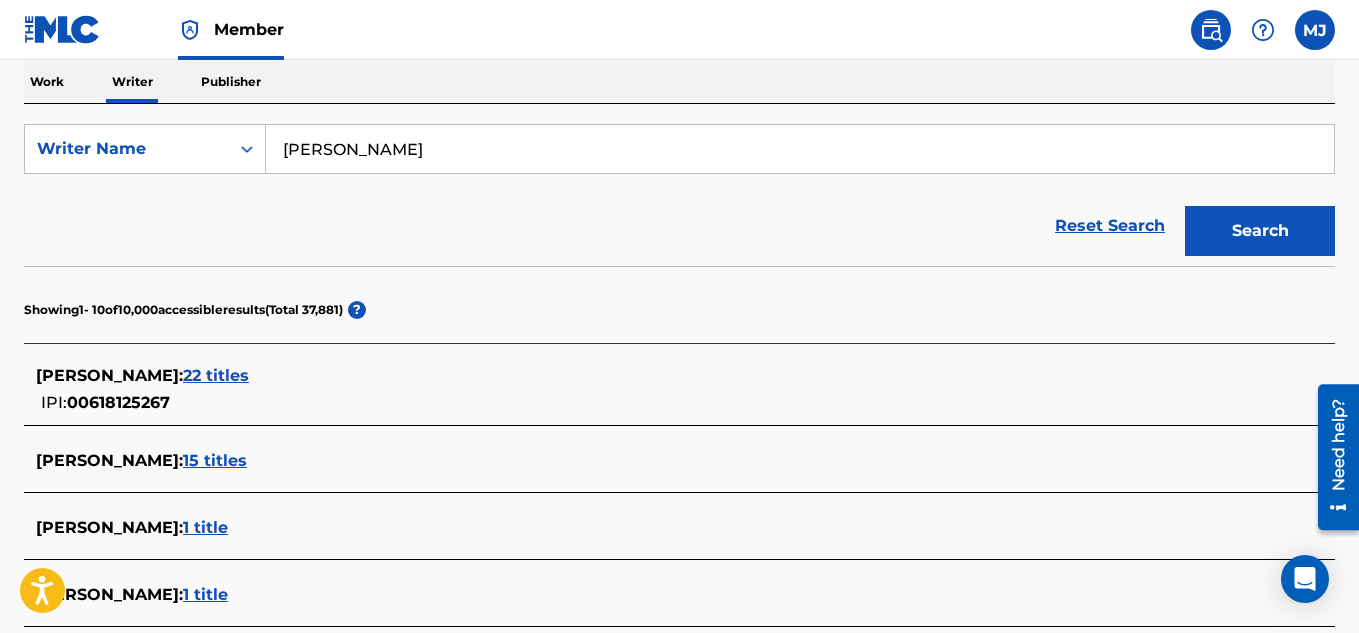 scroll, scrollTop: 334, scrollLeft: 0, axis: vertical 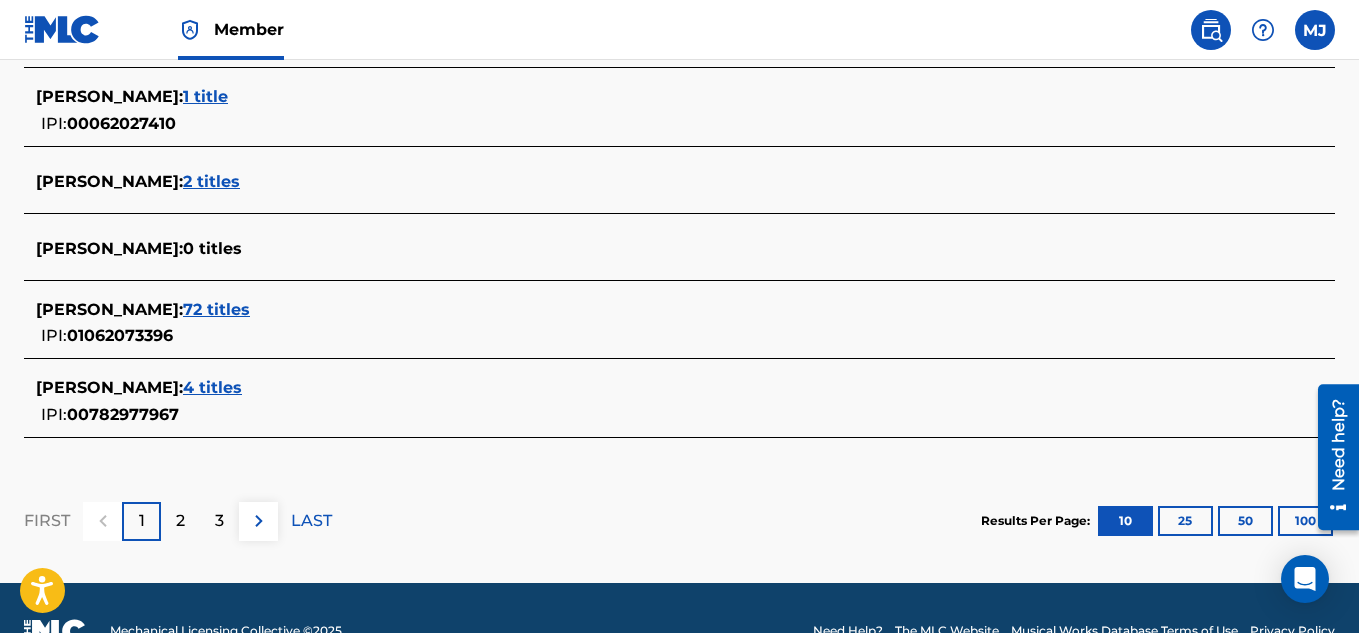 click on "2" at bounding box center (180, 521) 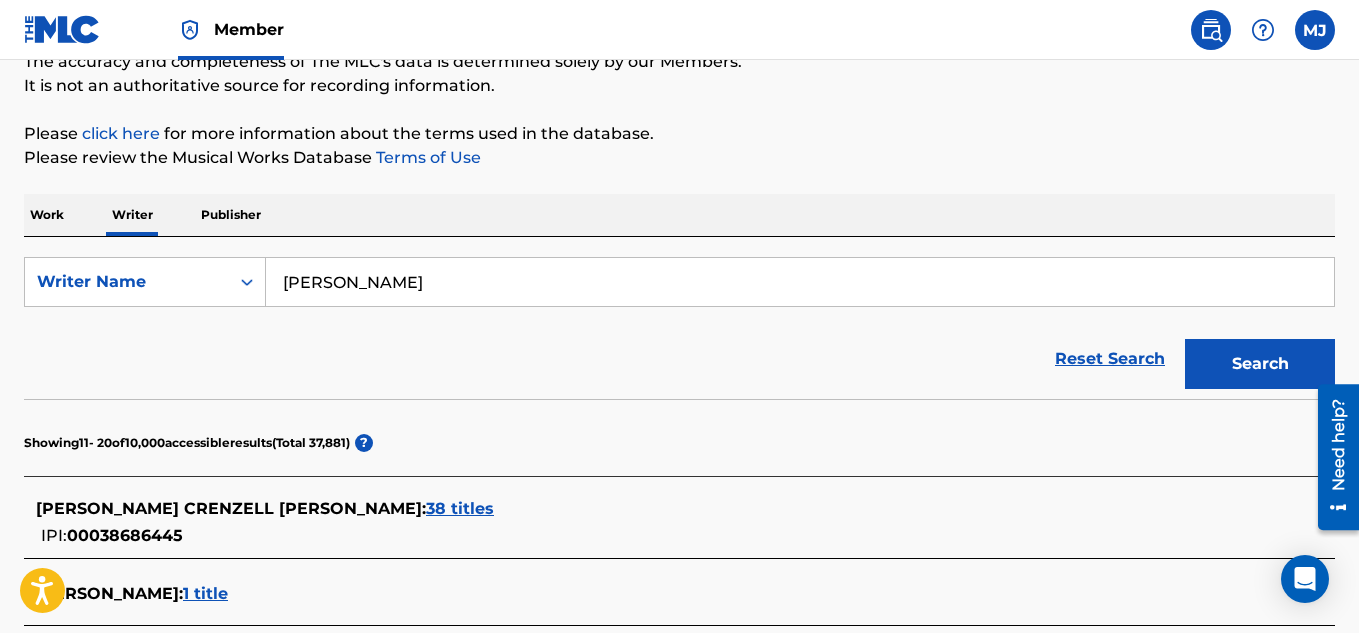 scroll, scrollTop: 958, scrollLeft: 0, axis: vertical 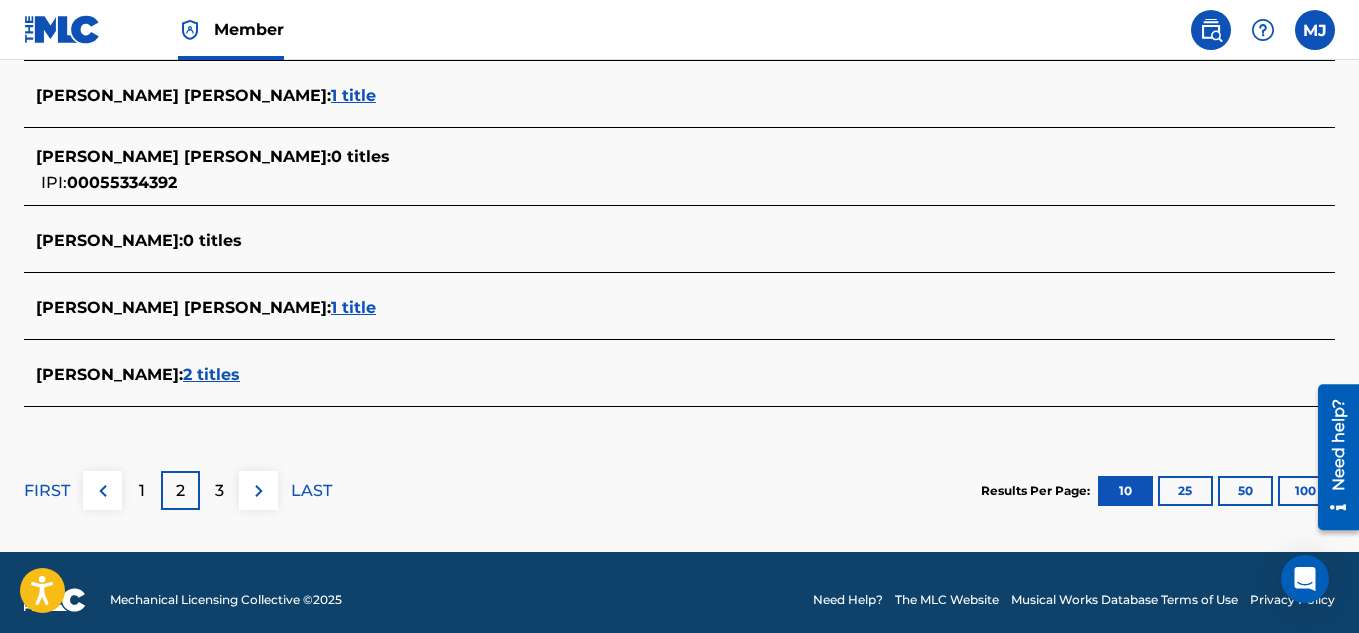 click on "3" at bounding box center [219, 491] 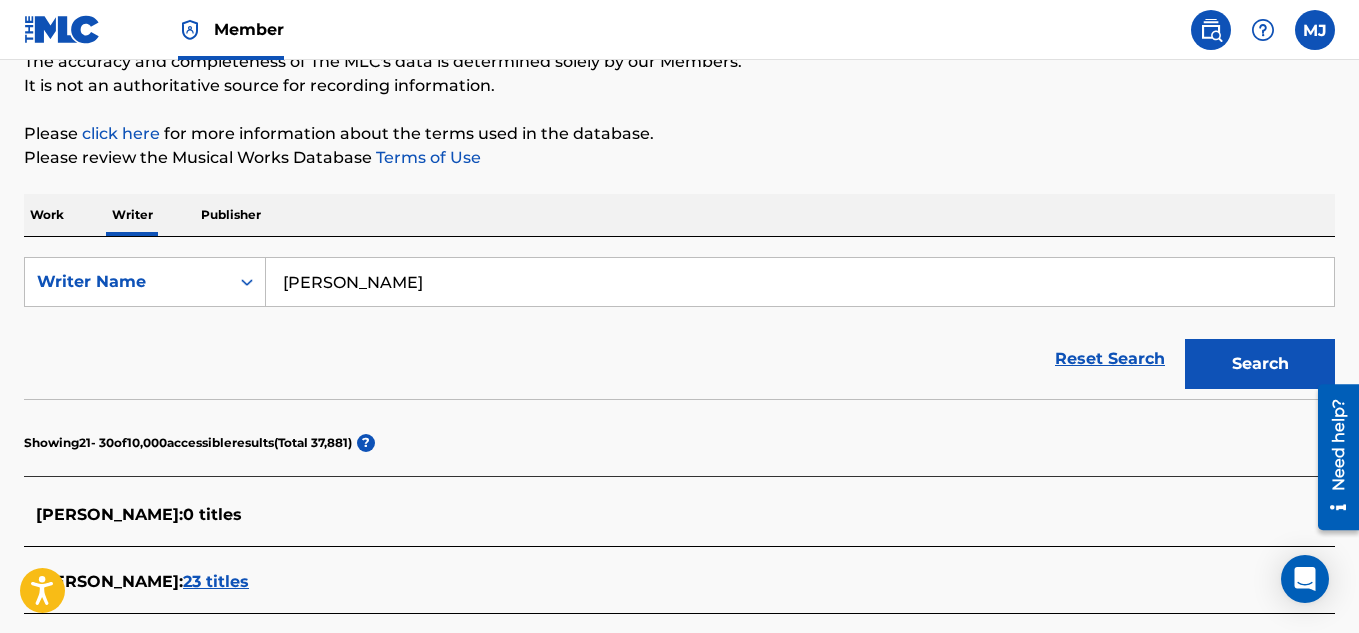 scroll, scrollTop: 954, scrollLeft: 0, axis: vertical 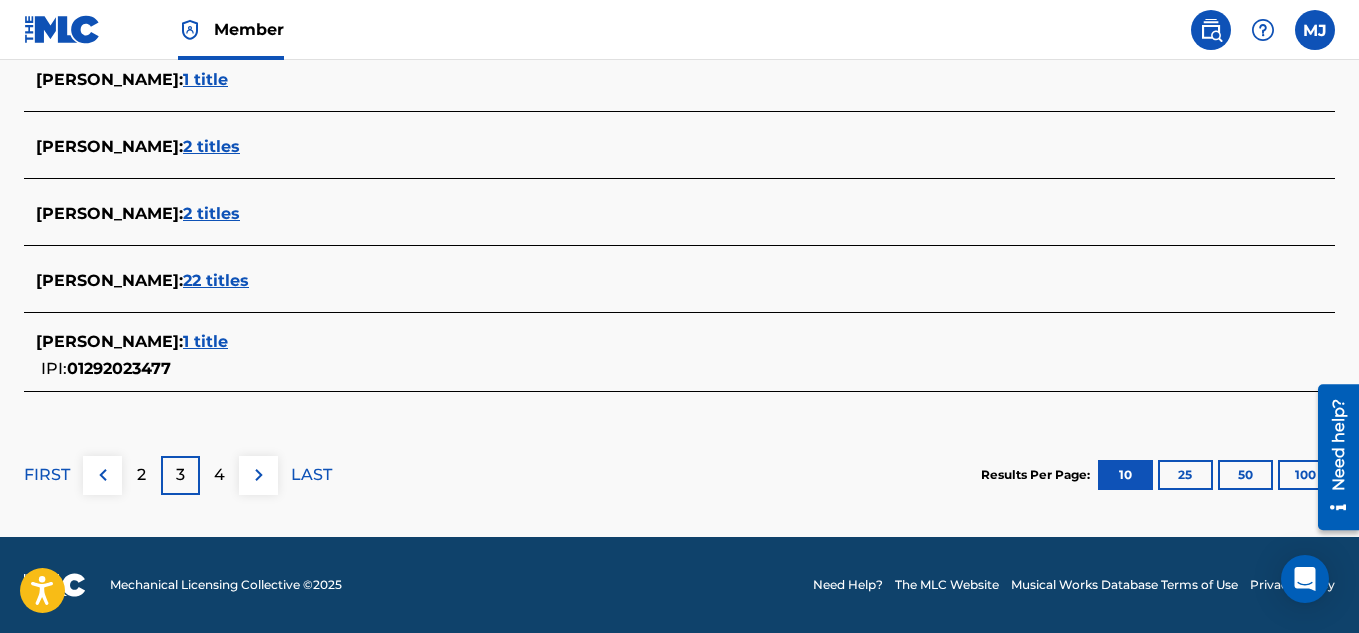 click on "4" at bounding box center [219, 475] 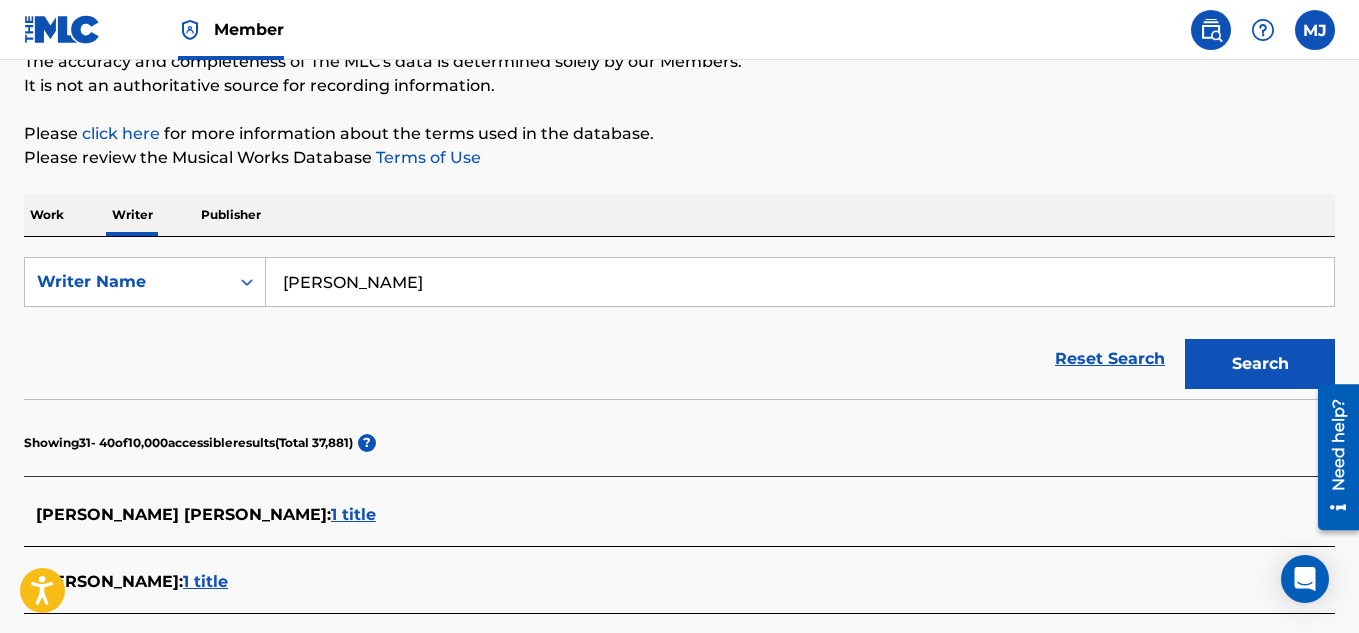 scroll, scrollTop: 958, scrollLeft: 0, axis: vertical 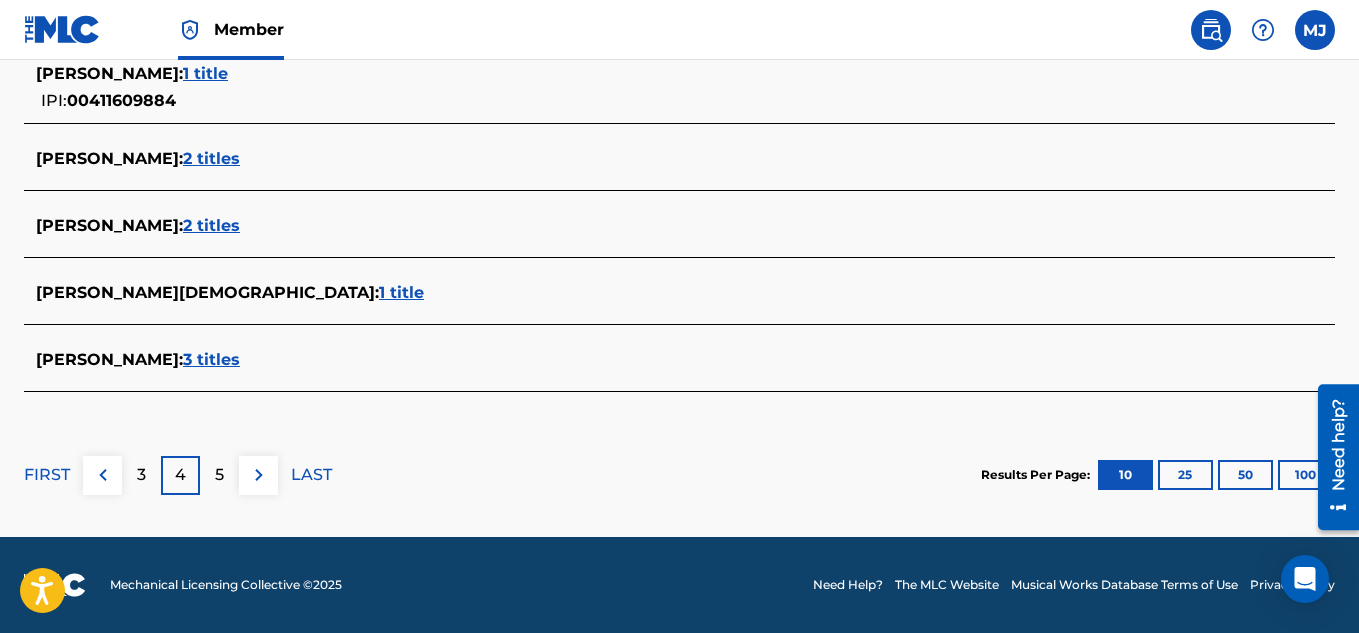 click on "5" at bounding box center (219, 475) 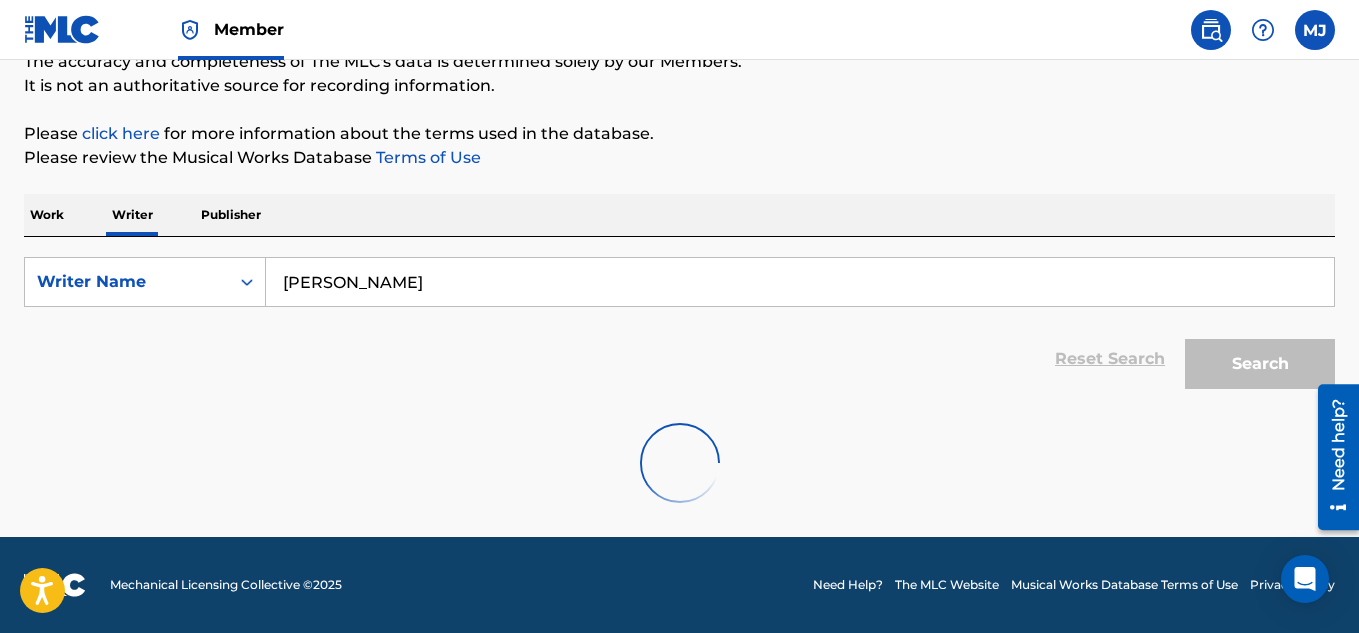 scroll, scrollTop: 958, scrollLeft: 0, axis: vertical 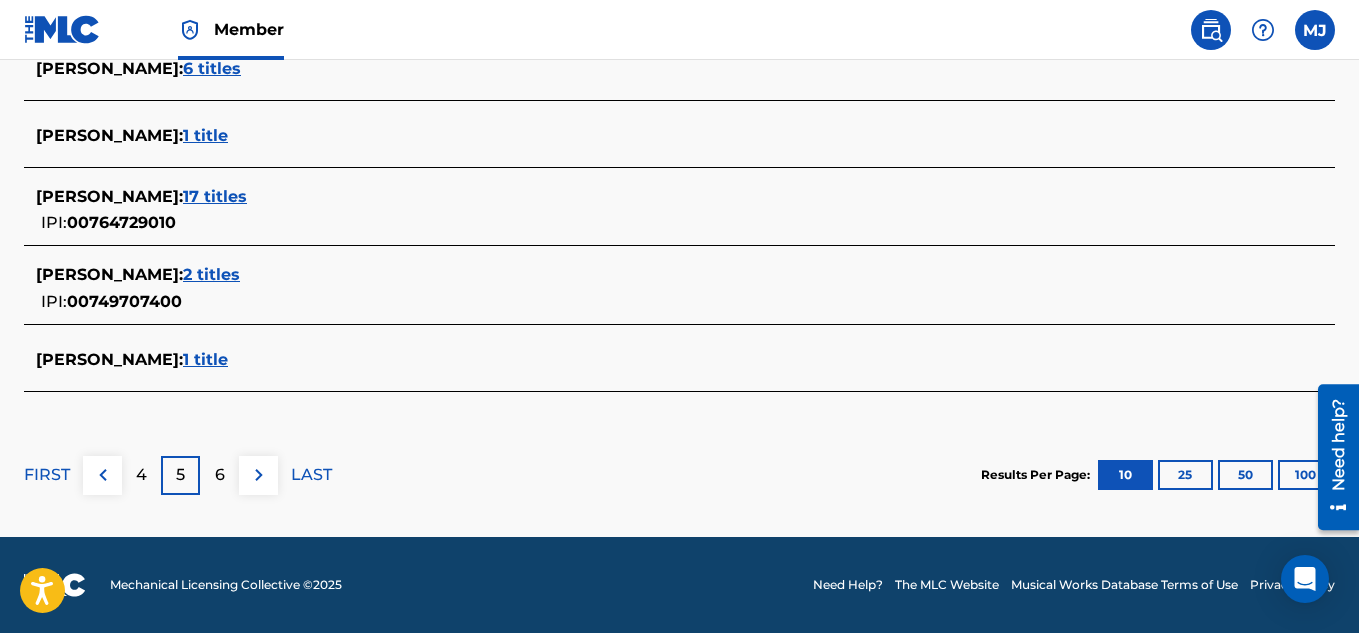 click on "6" at bounding box center [220, 475] 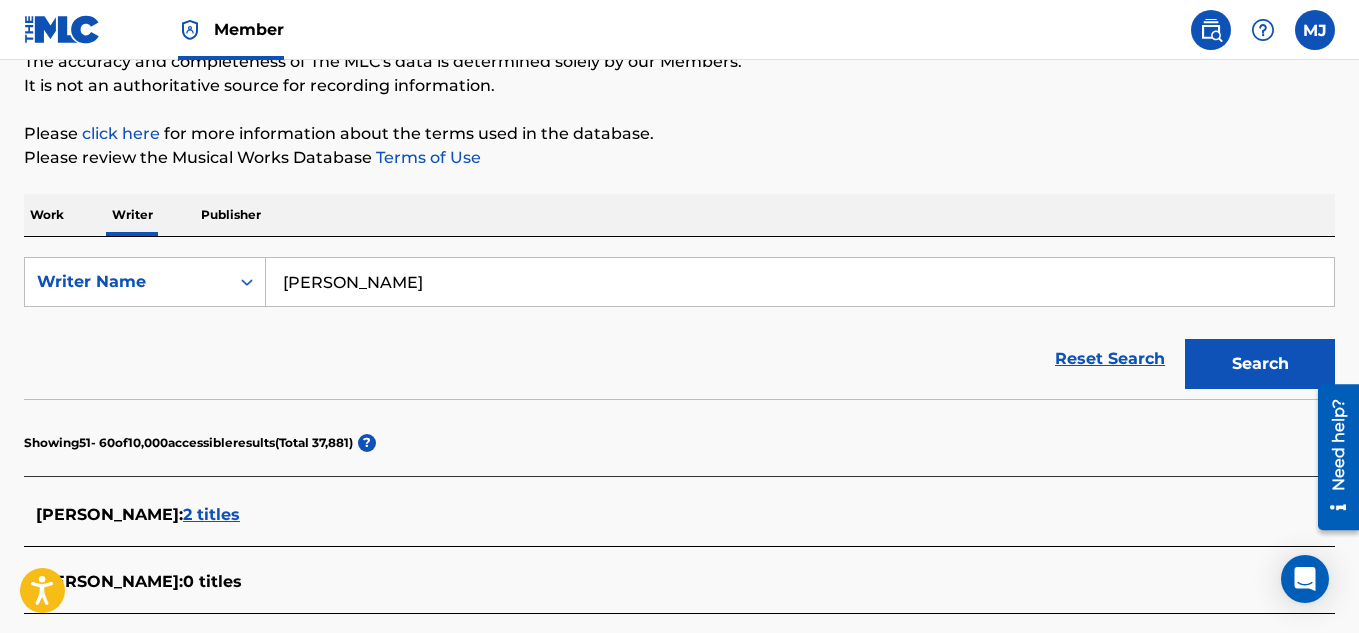 scroll, scrollTop: 946, scrollLeft: 0, axis: vertical 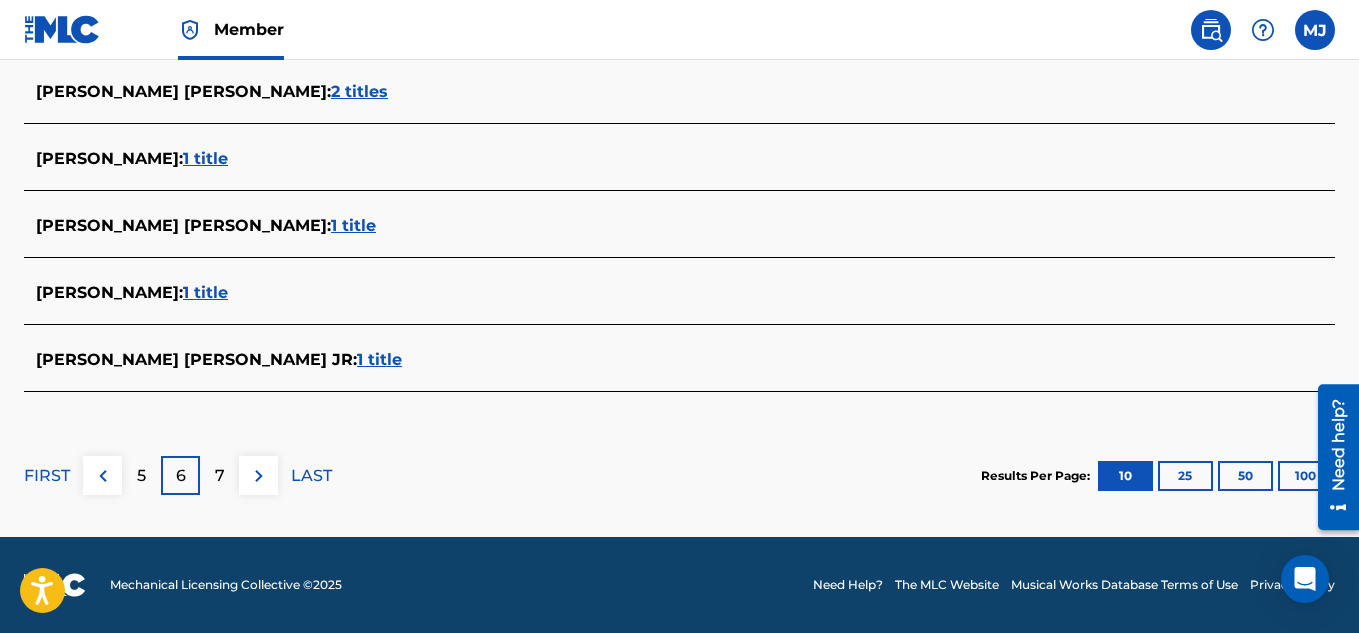 click at bounding box center (1315, 30) 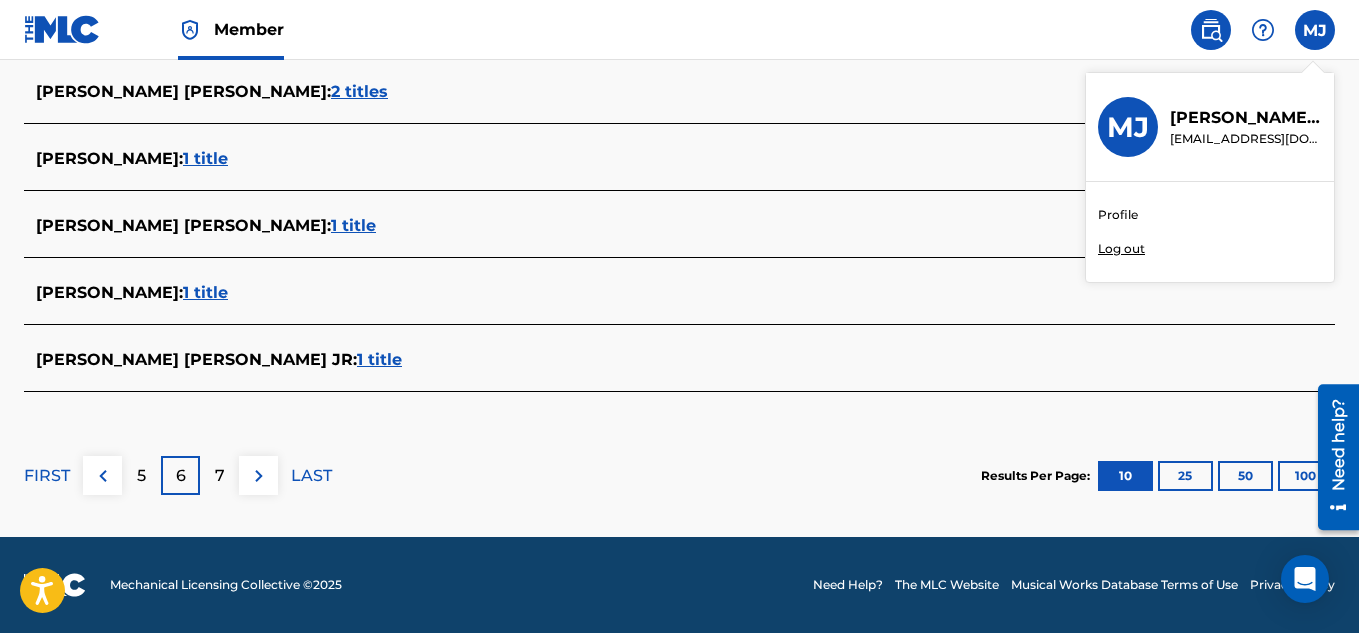 click on "Log out" at bounding box center [1121, 249] 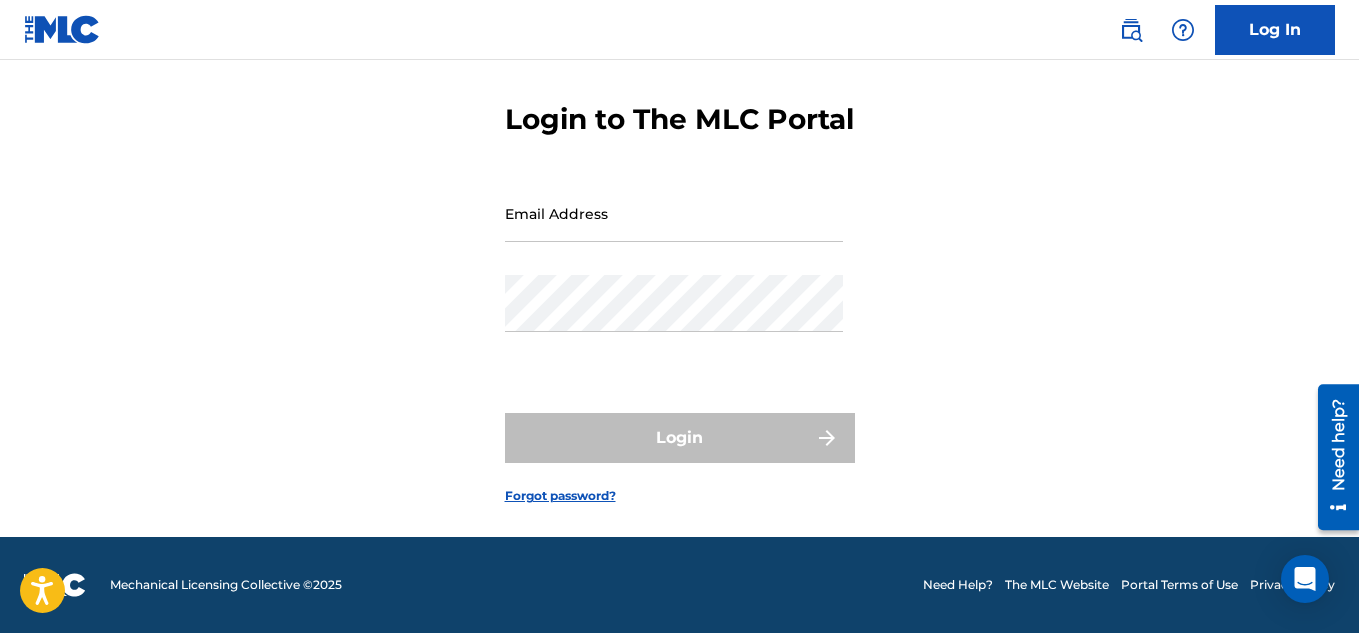 scroll, scrollTop: 0, scrollLeft: 0, axis: both 